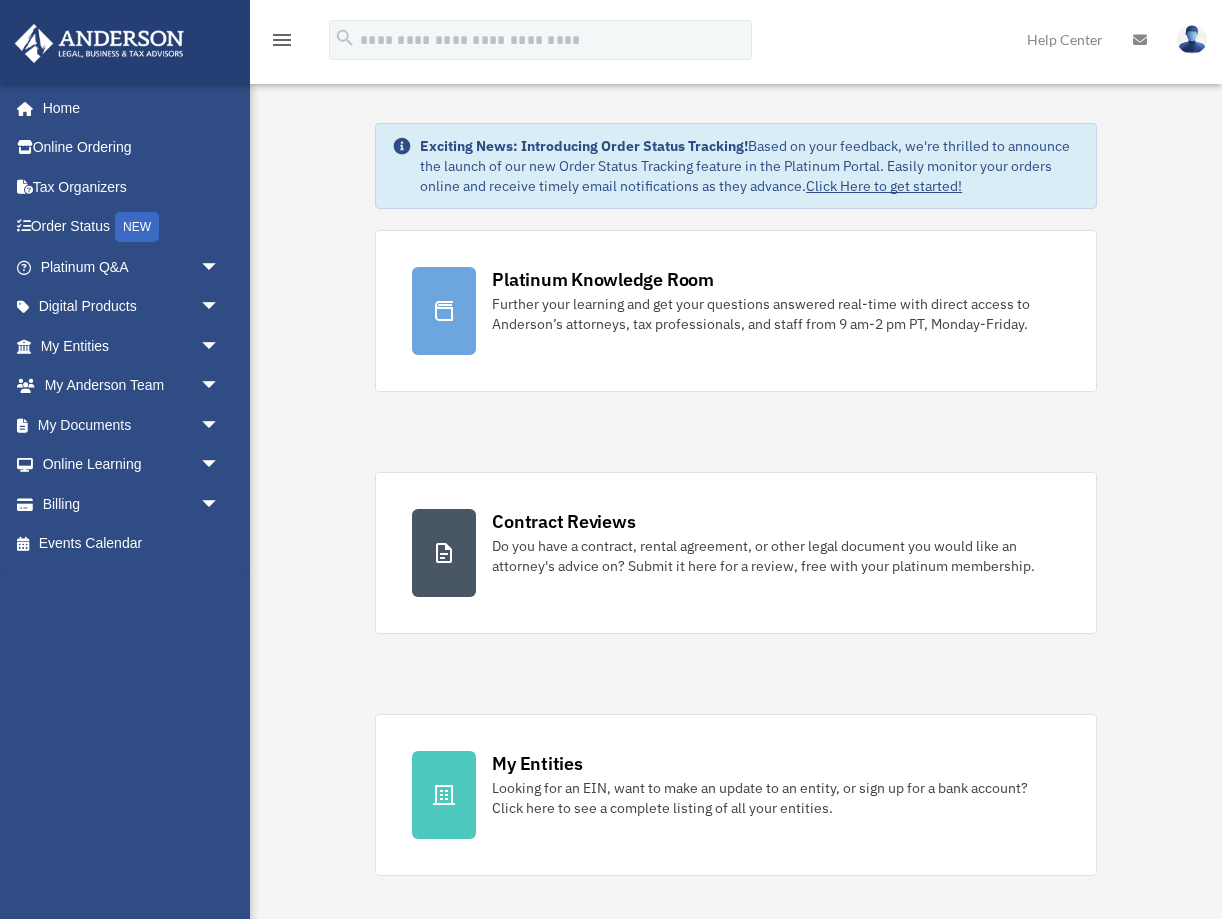 scroll, scrollTop: 0, scrollLeft: 0, axis: both 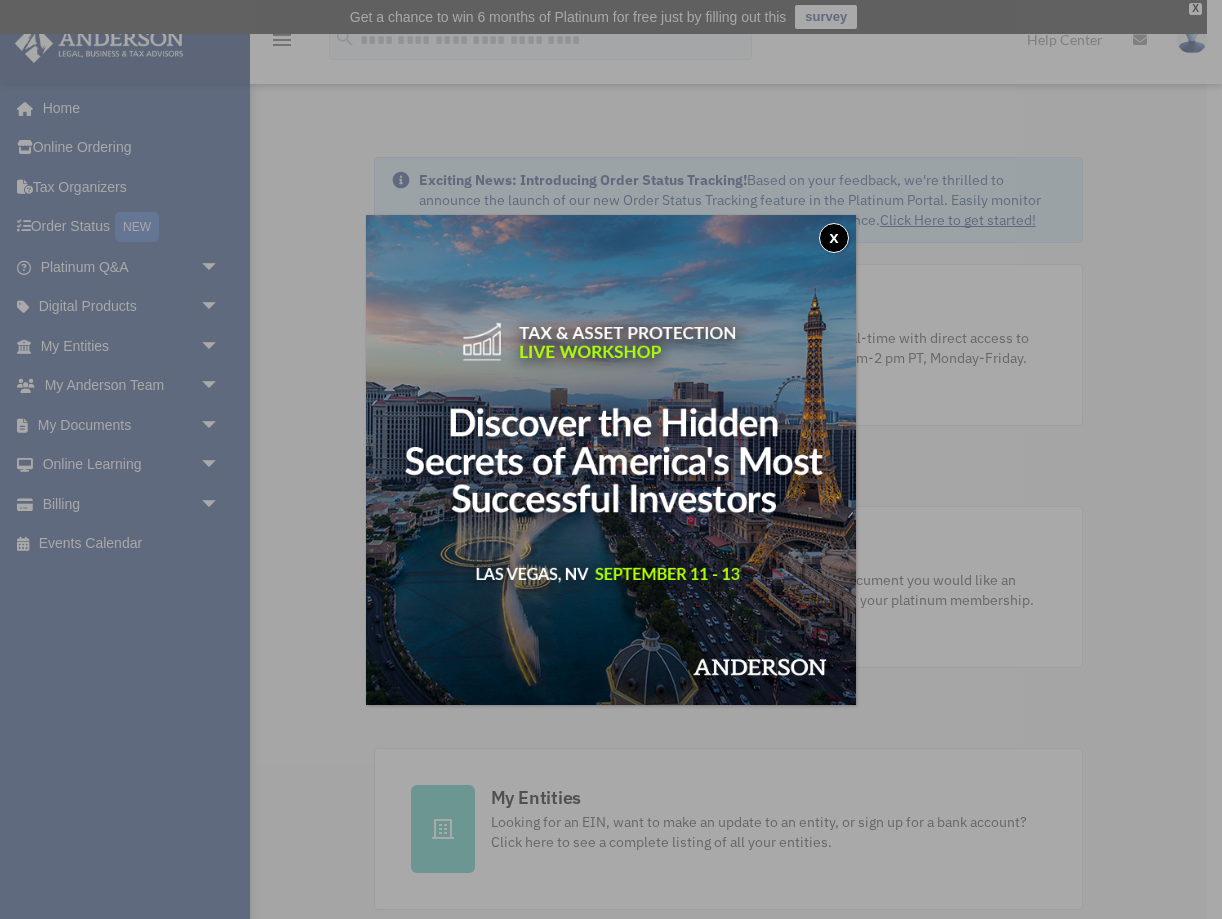click on "x" at bounding box center [834, 238] 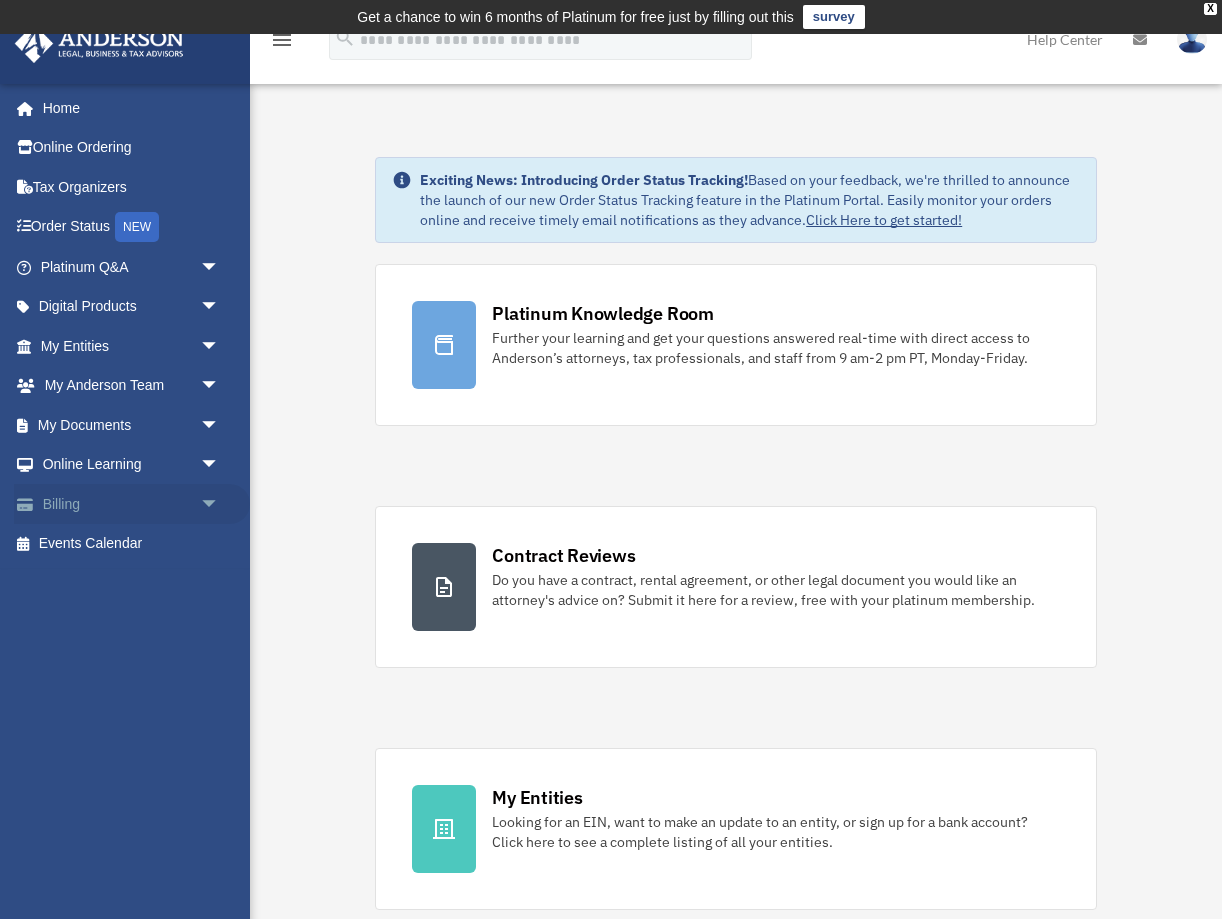 click on "arrow_drop_down" at bounding box center [220, 504] 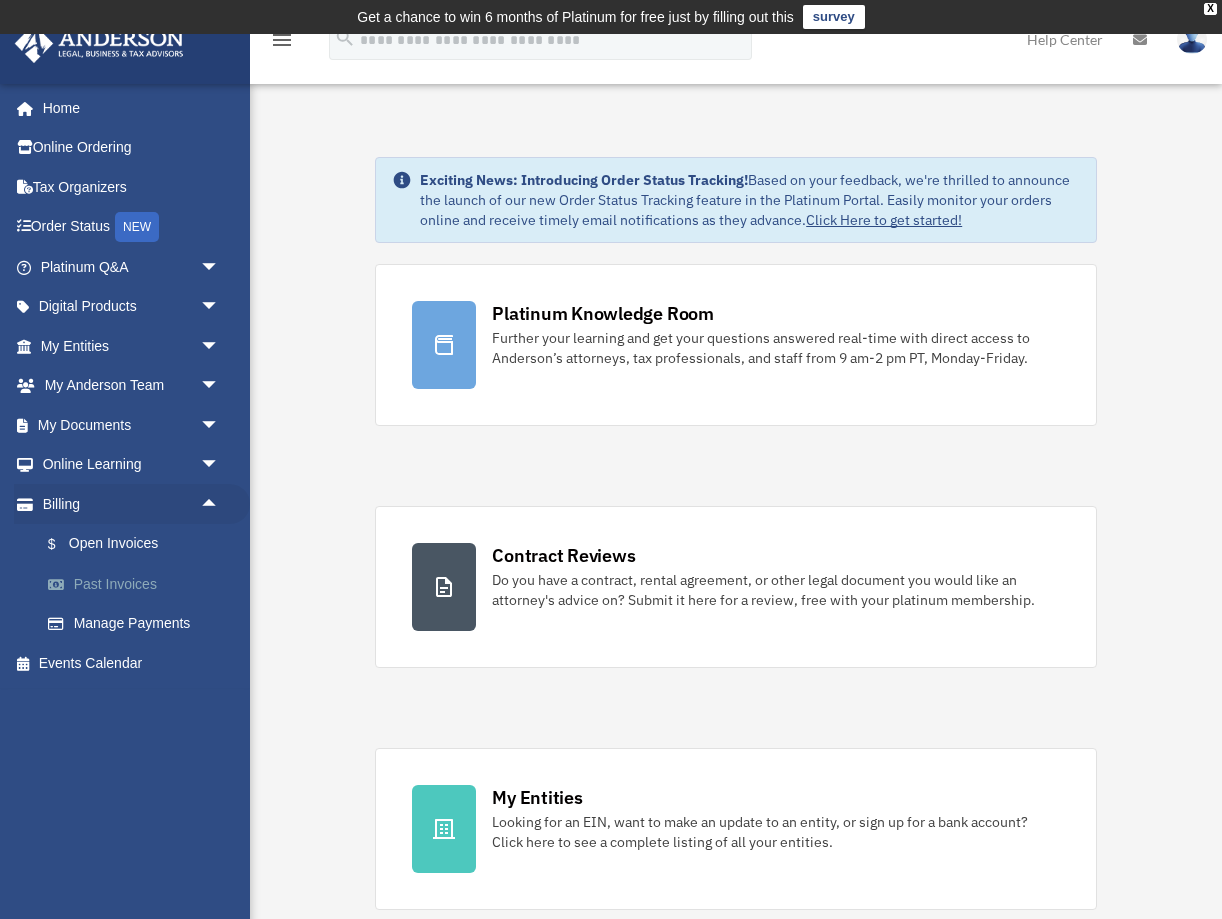 click on "Past Invoices" at bounding box center [139, 584] 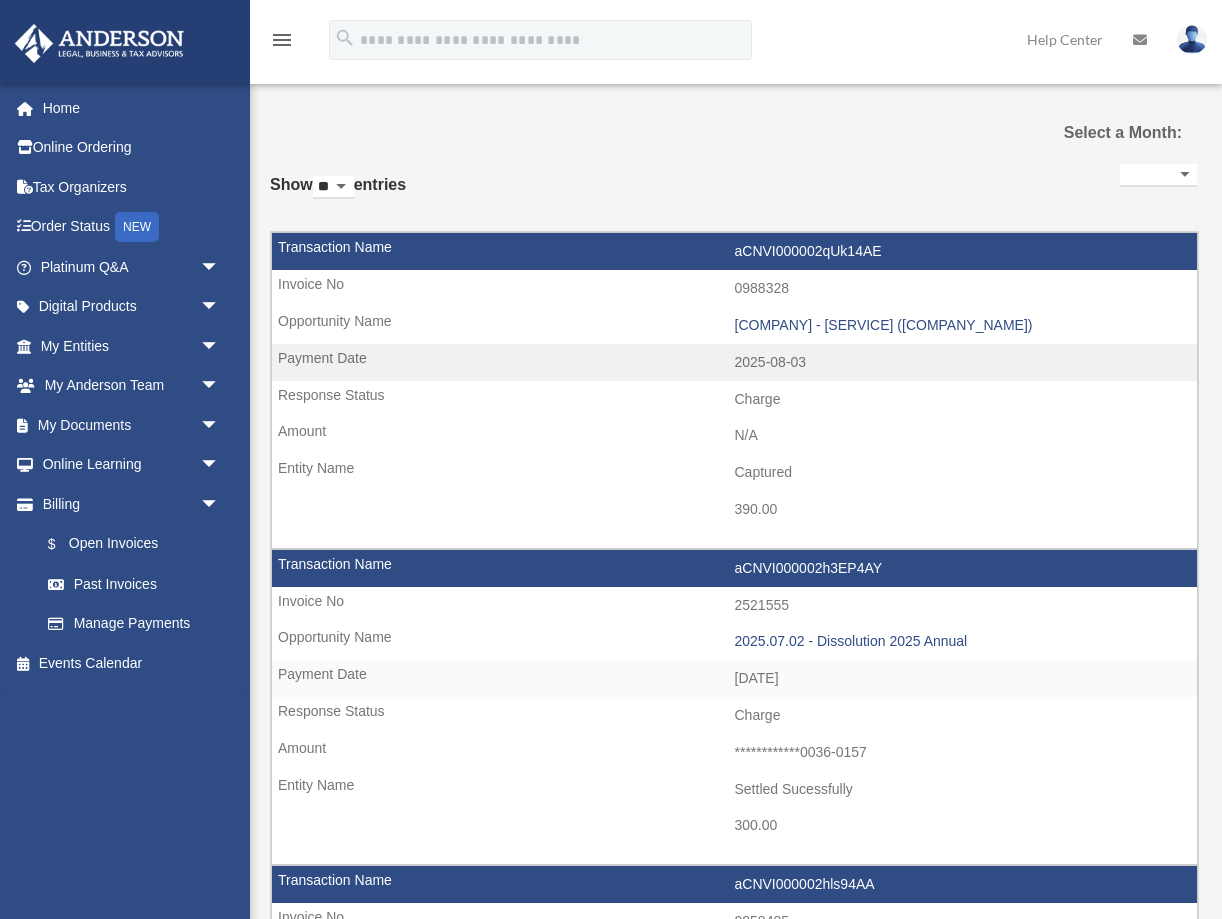 select 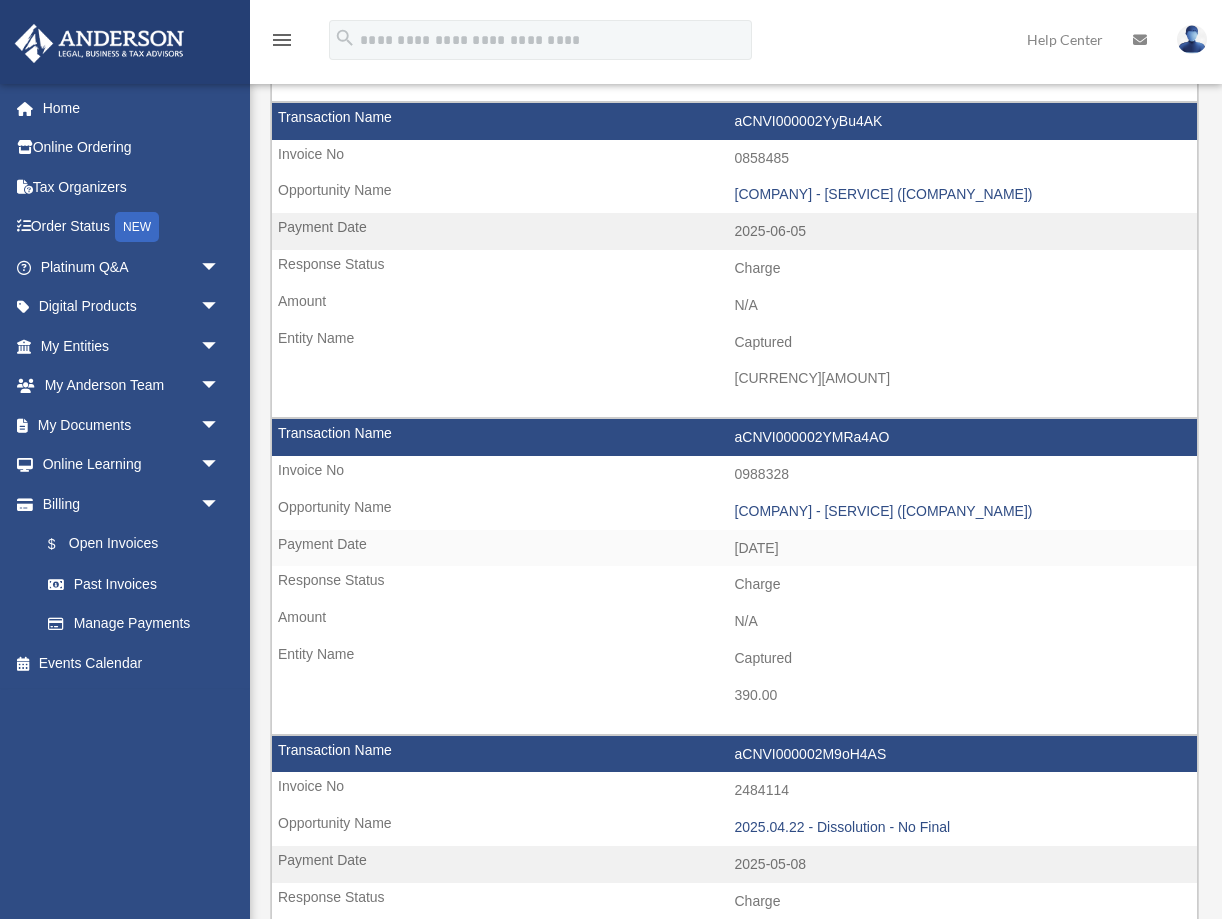 scroll, scrollTop: 1446, scrollLeft: 0, axis: vertical 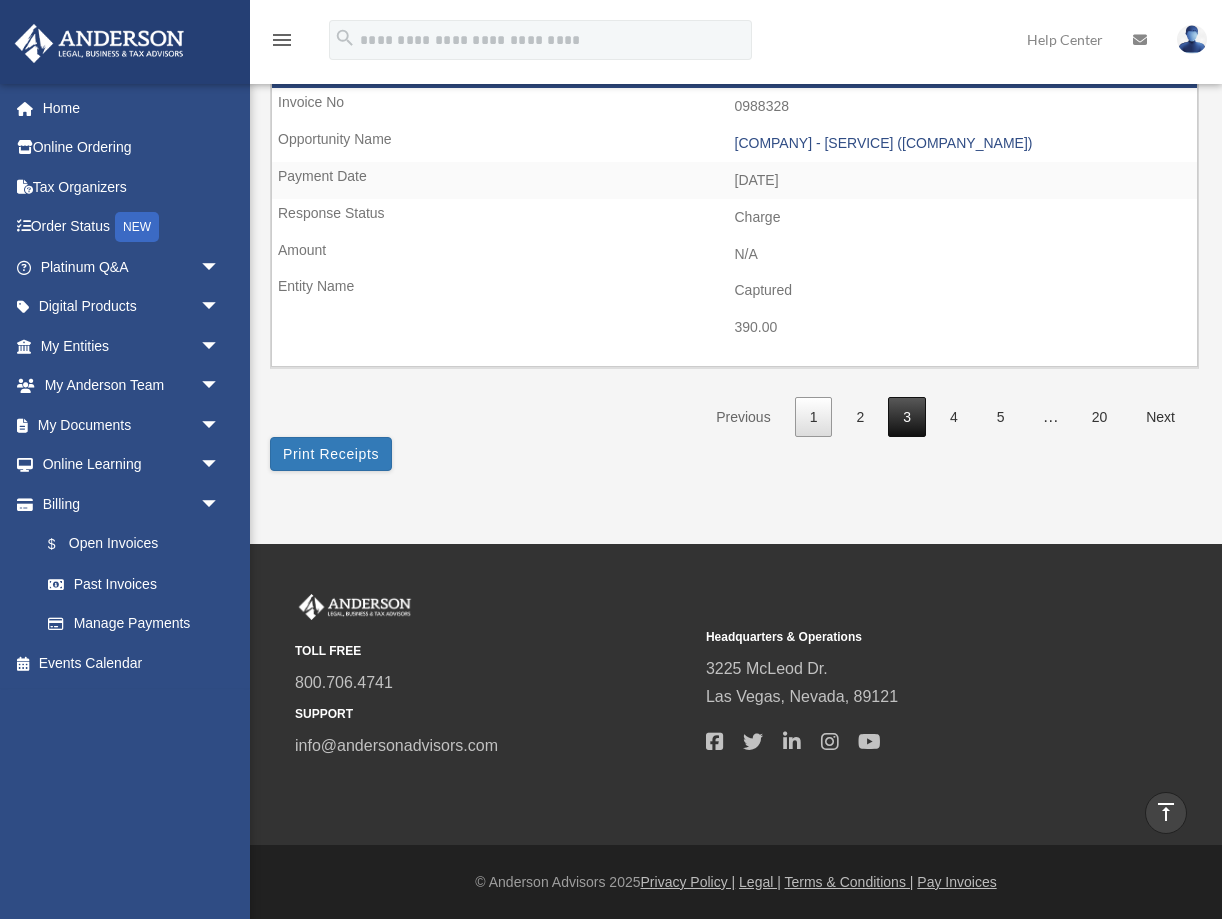 click on "3" at bounding box center [907, 417] 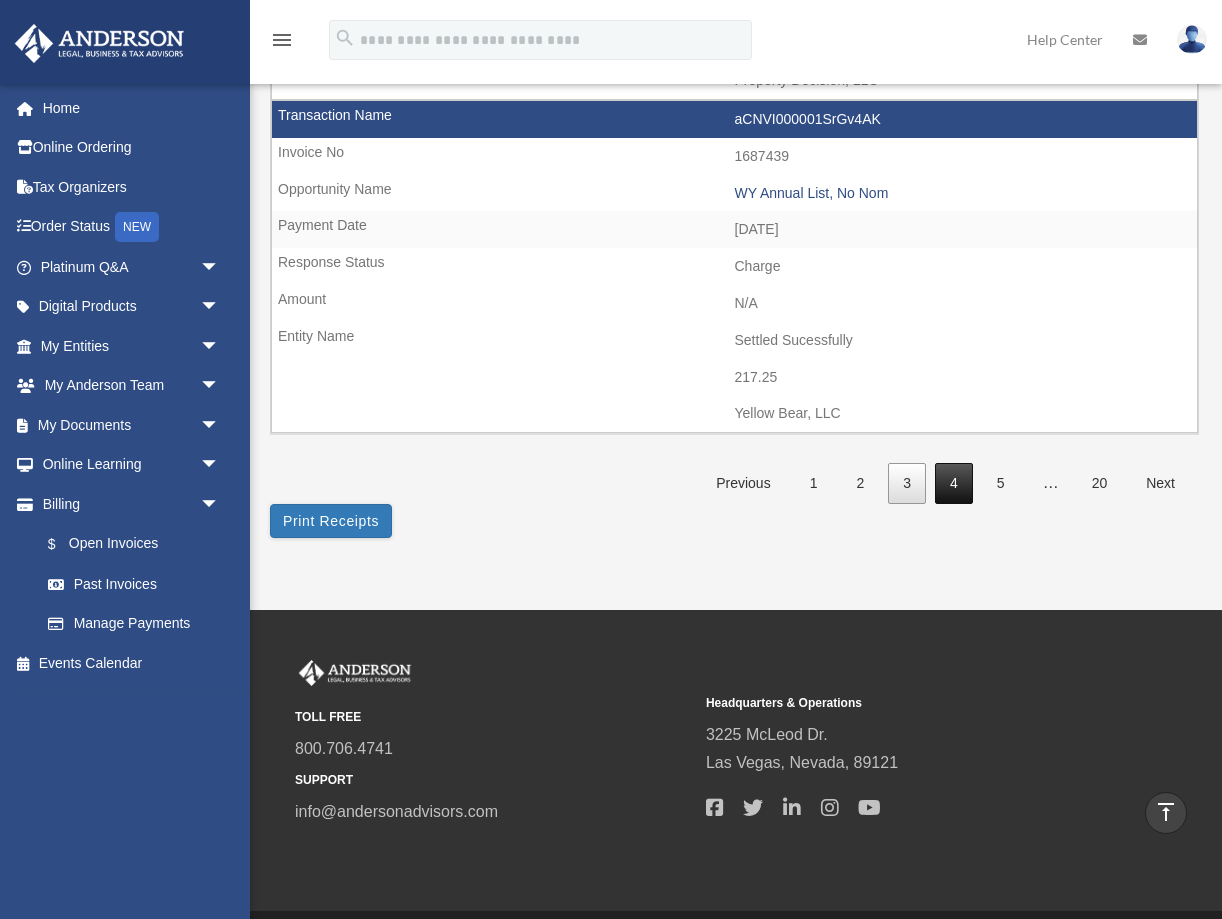 click on "4" at bounding box center [954, 483] 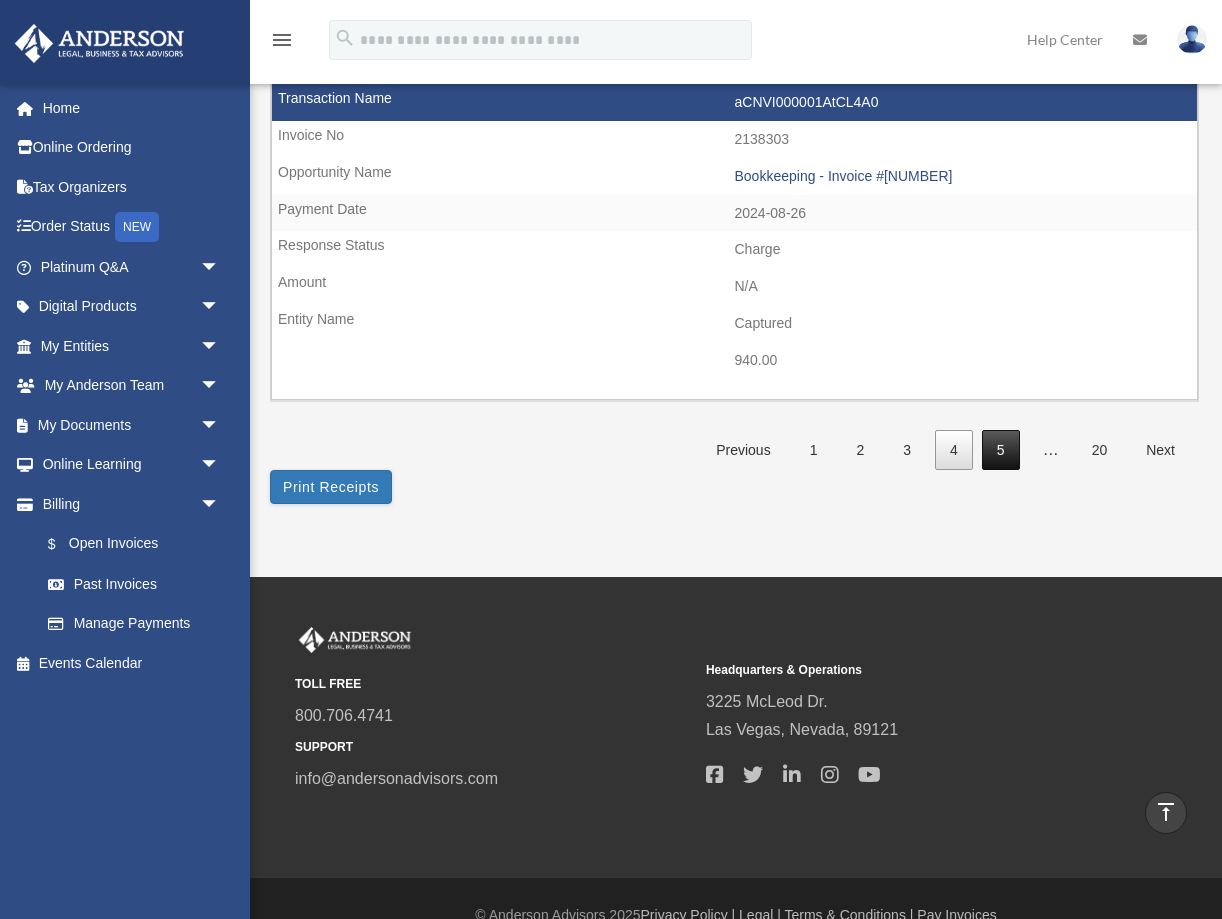 click on "5" at bounding box center (1001, 450) 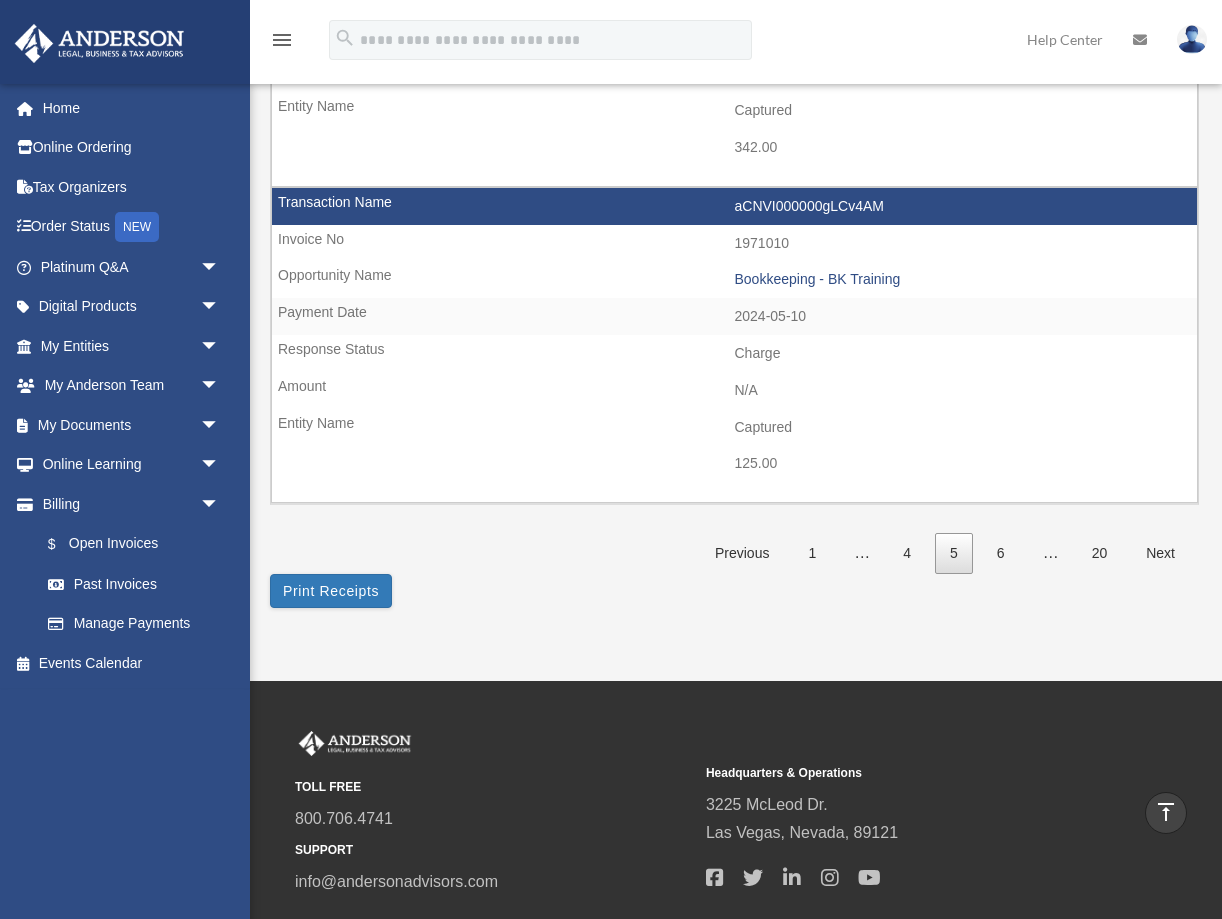 scroll, scrollTop: 3064, scrollLeft: 0, axis: vertical 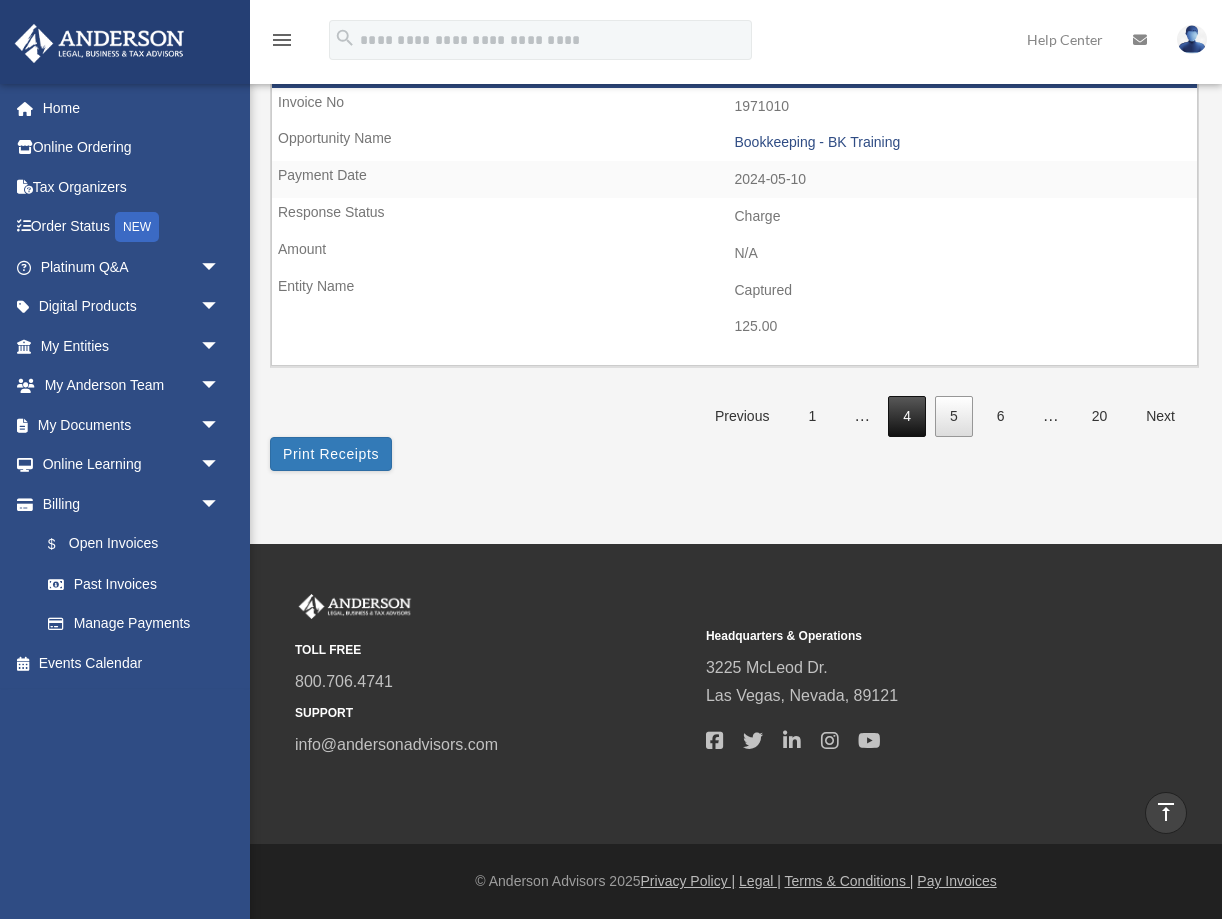 click on "4" at bounding box center (907, 416) 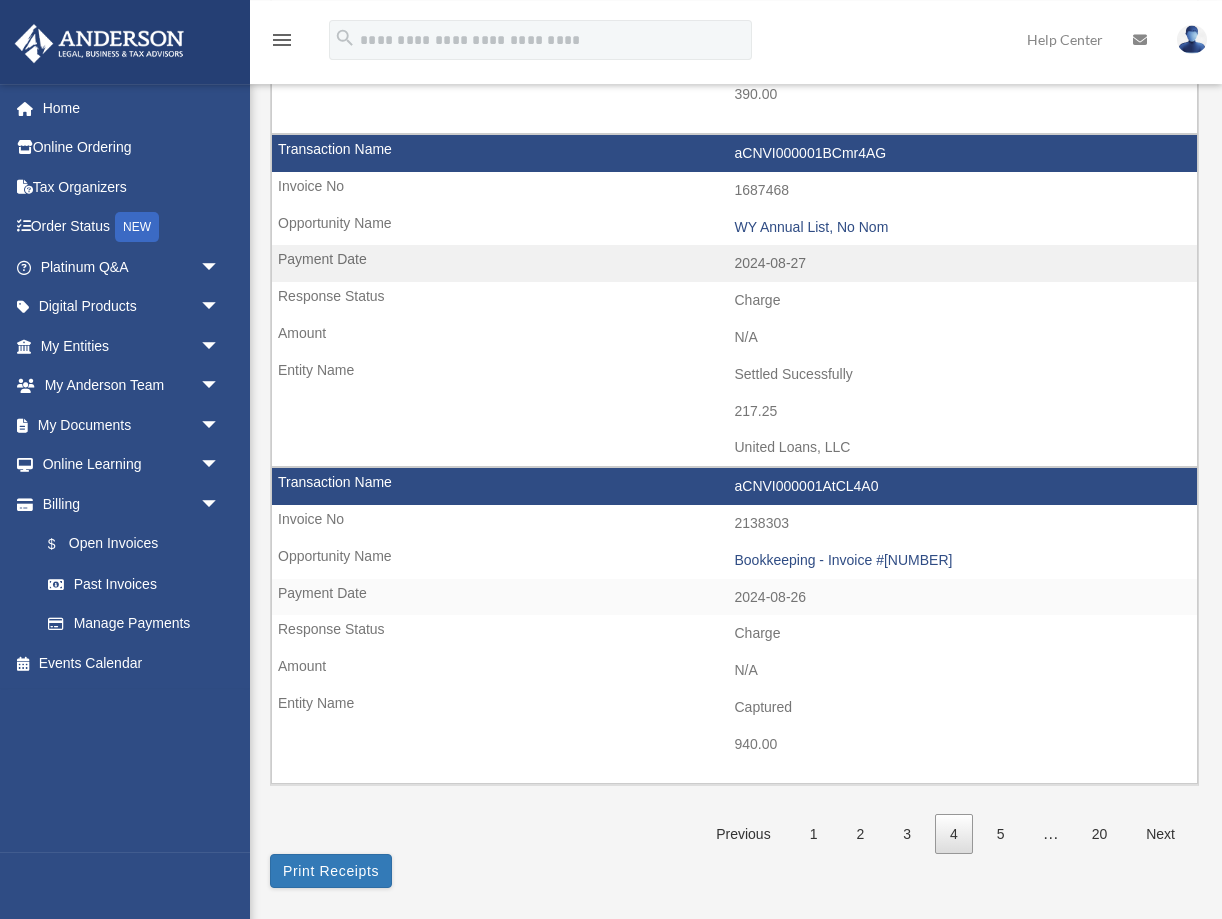 scroll, scrollTop: 2698, scrollLeft: 0, axis: vertical 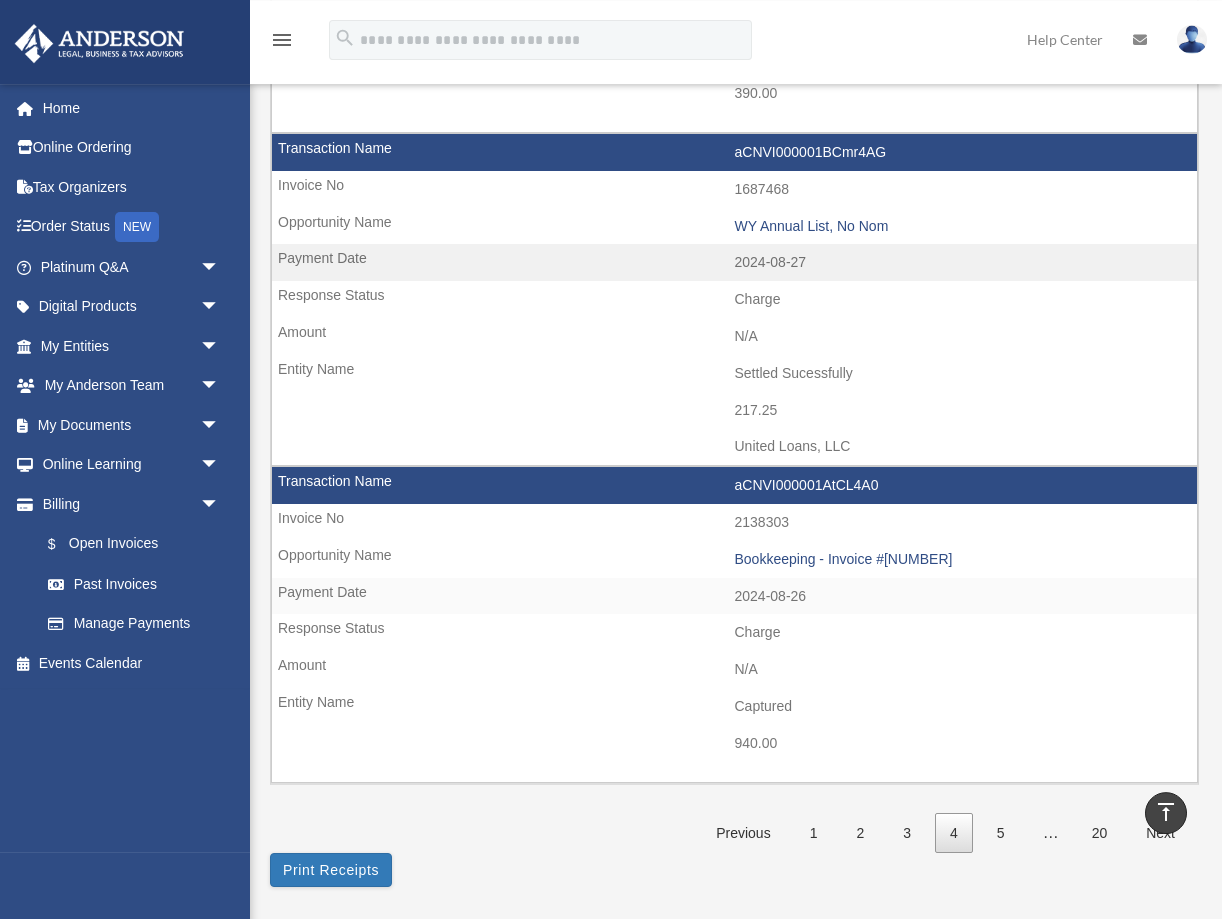 click on "5" at bounding box center [1001, 833] 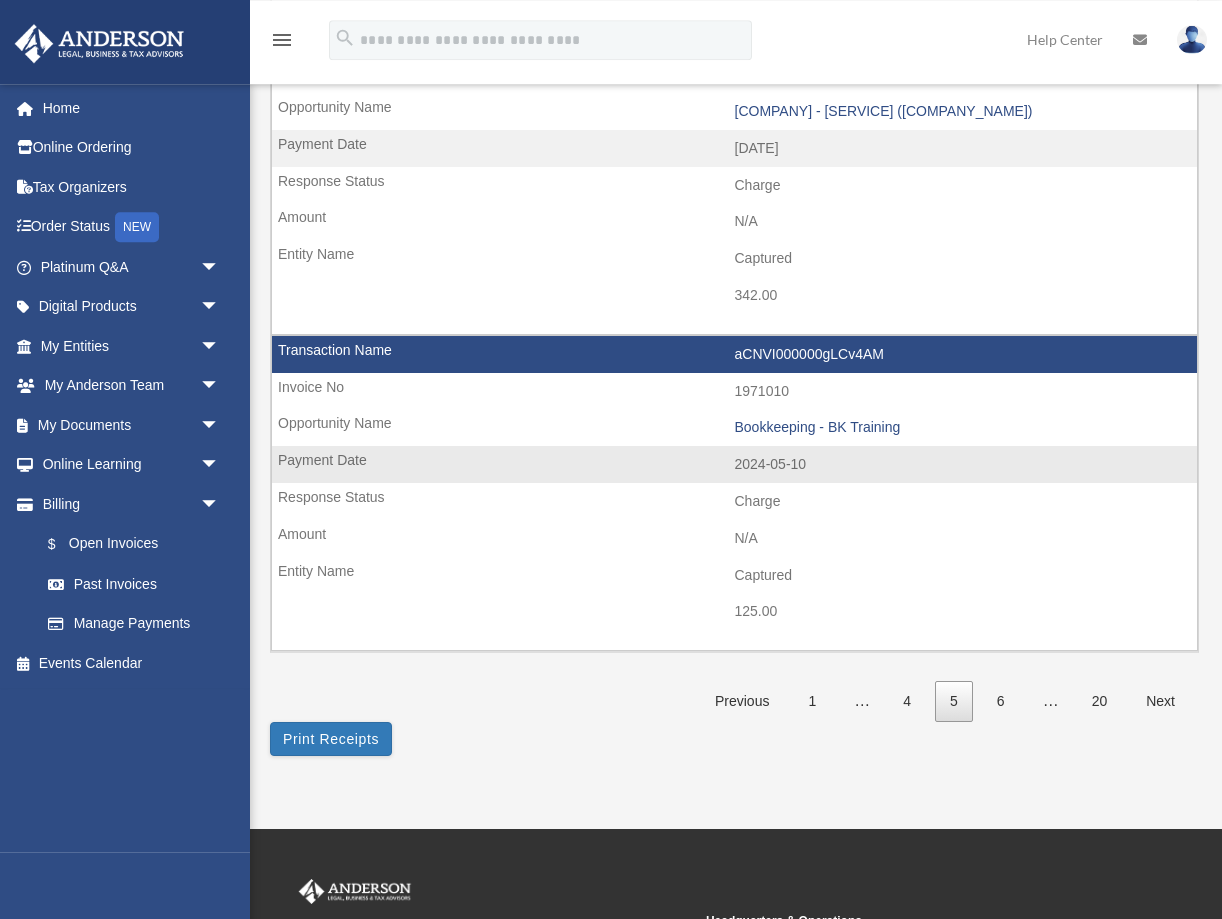 scroll, scrollTop: 2786, scrollLeft: 0, axis: vertical 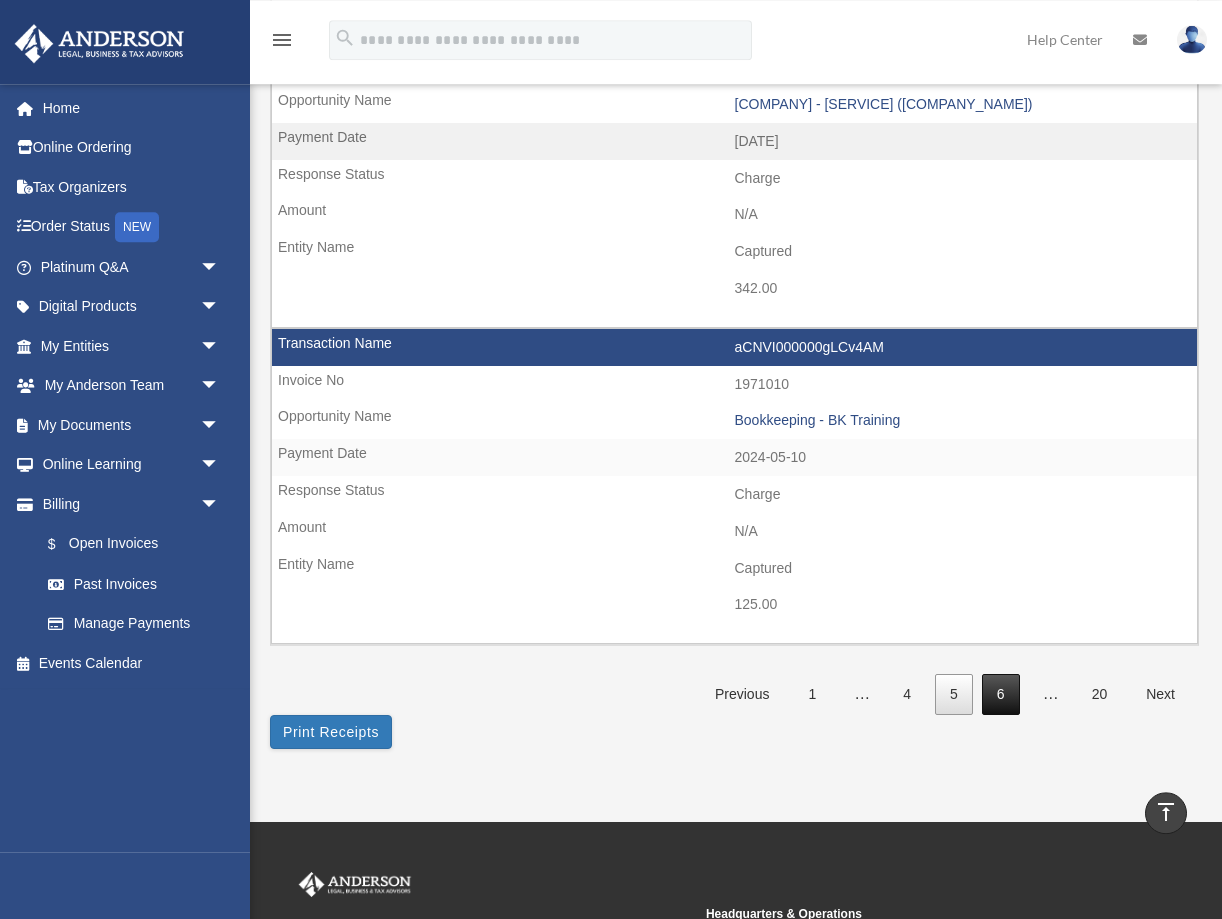 click on "6" at bounding box center [1001, 694] 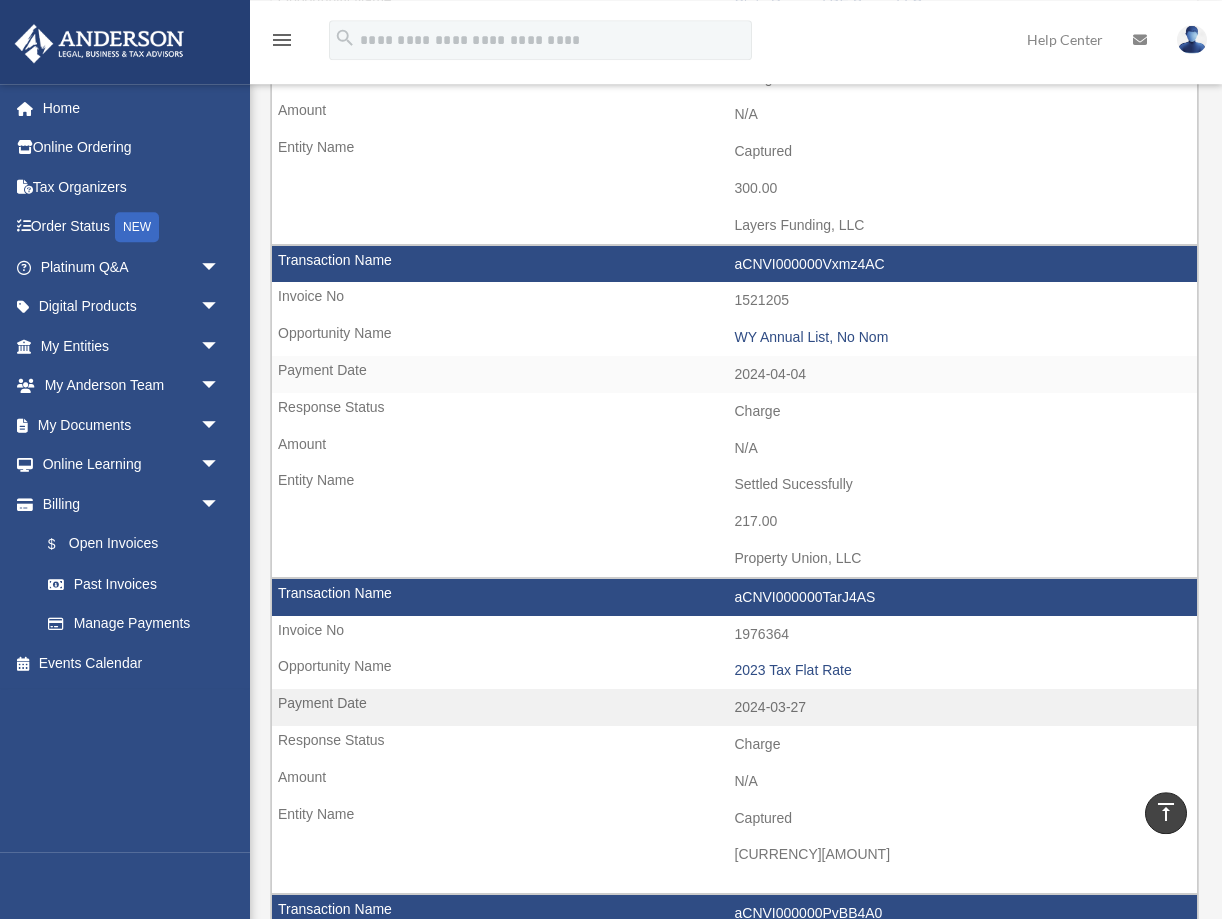 scroll, scrollTop: 2264, scrollLeft: 0, axis: vertical 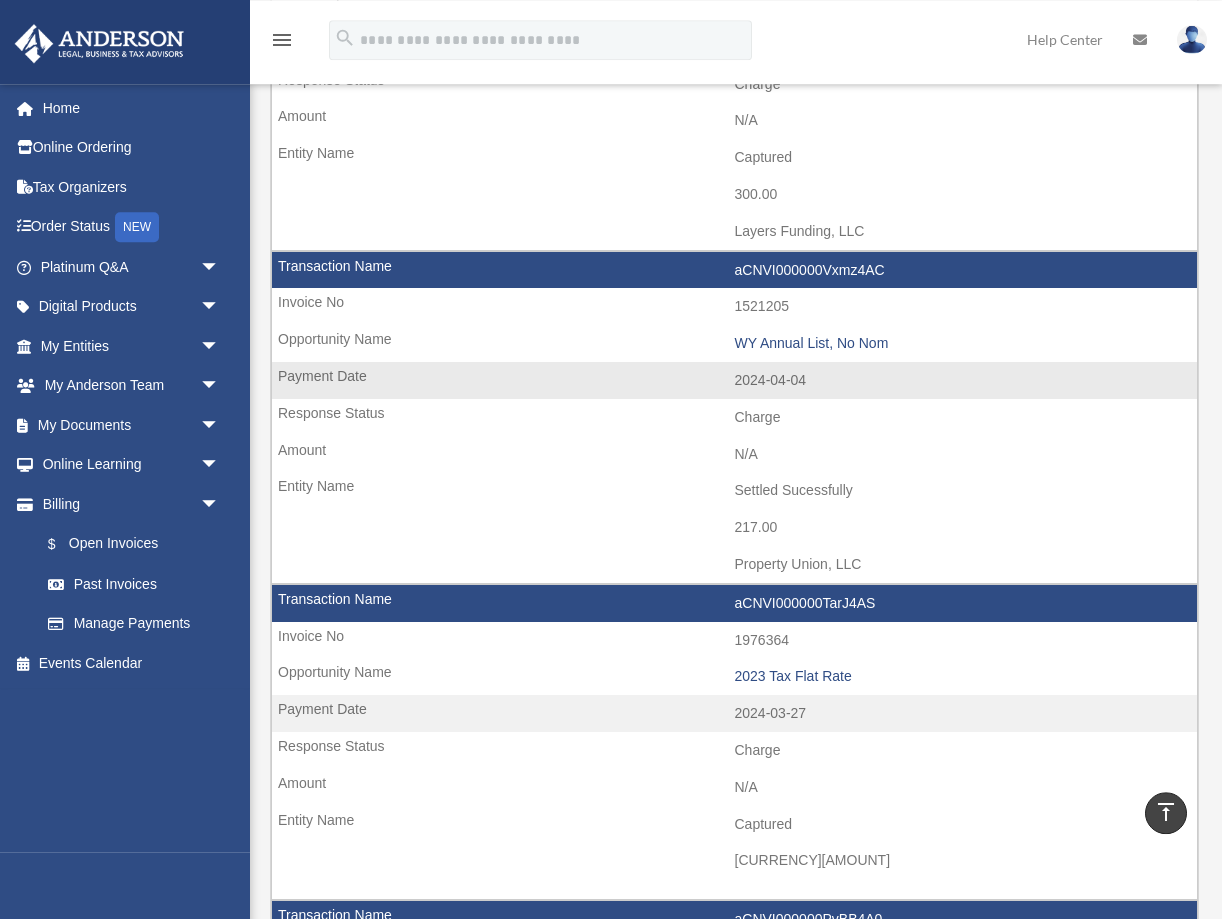 click on "217.00" at bounding box center [734, -1404] 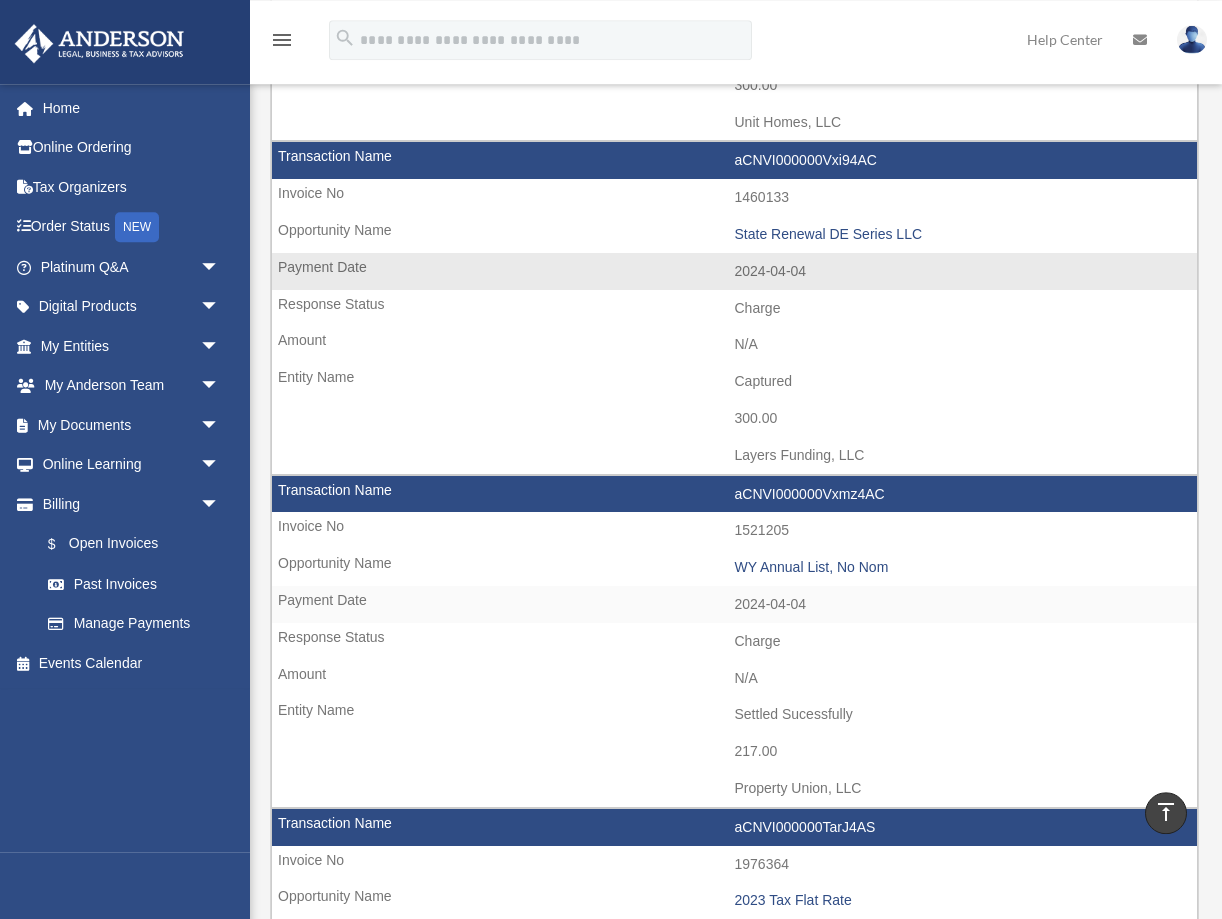 scroll, scrollTop: 2044, scrollLeft: 0, axis: vertical 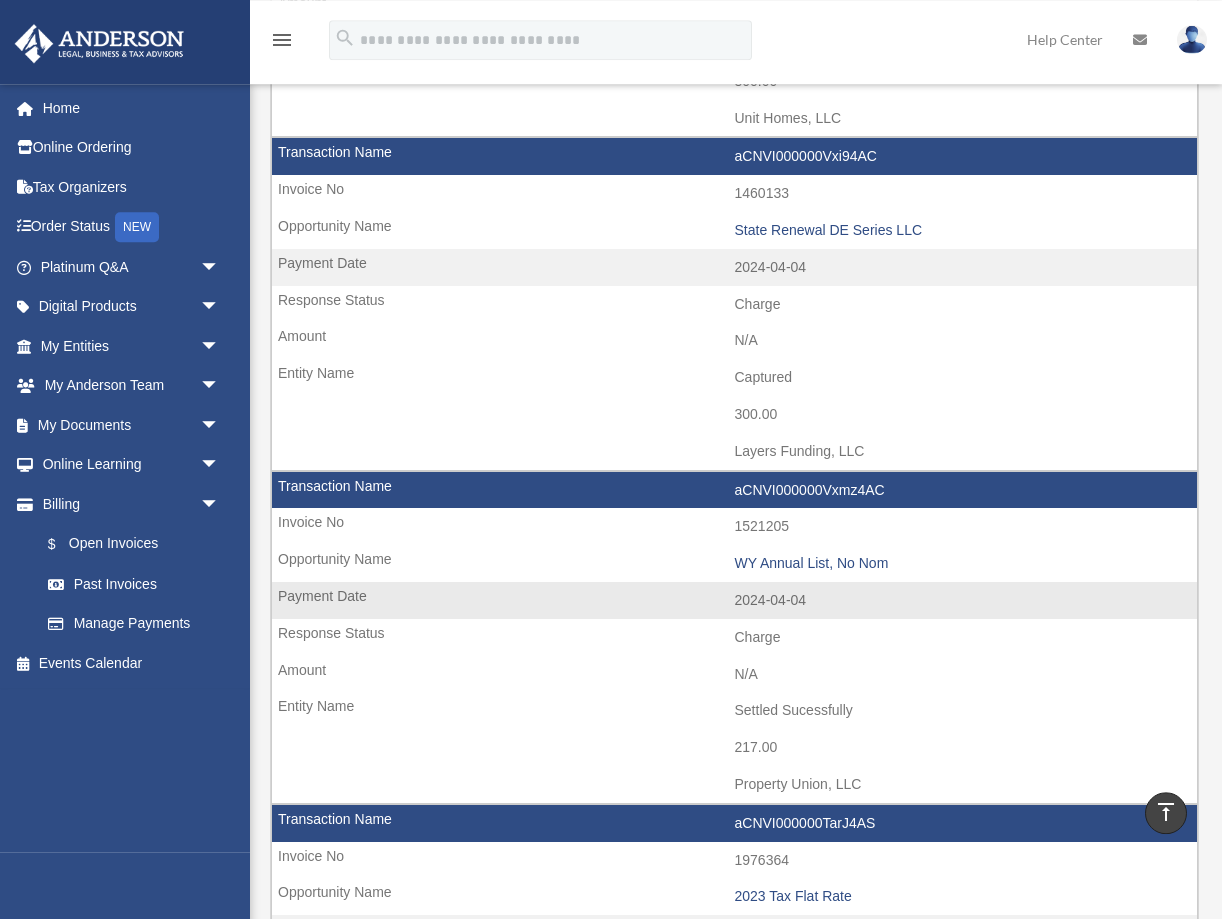 drag, startPoint x: 735, startPoint y: 523, endPoint x: 796, endPoint y: 519, distance: 61.13101 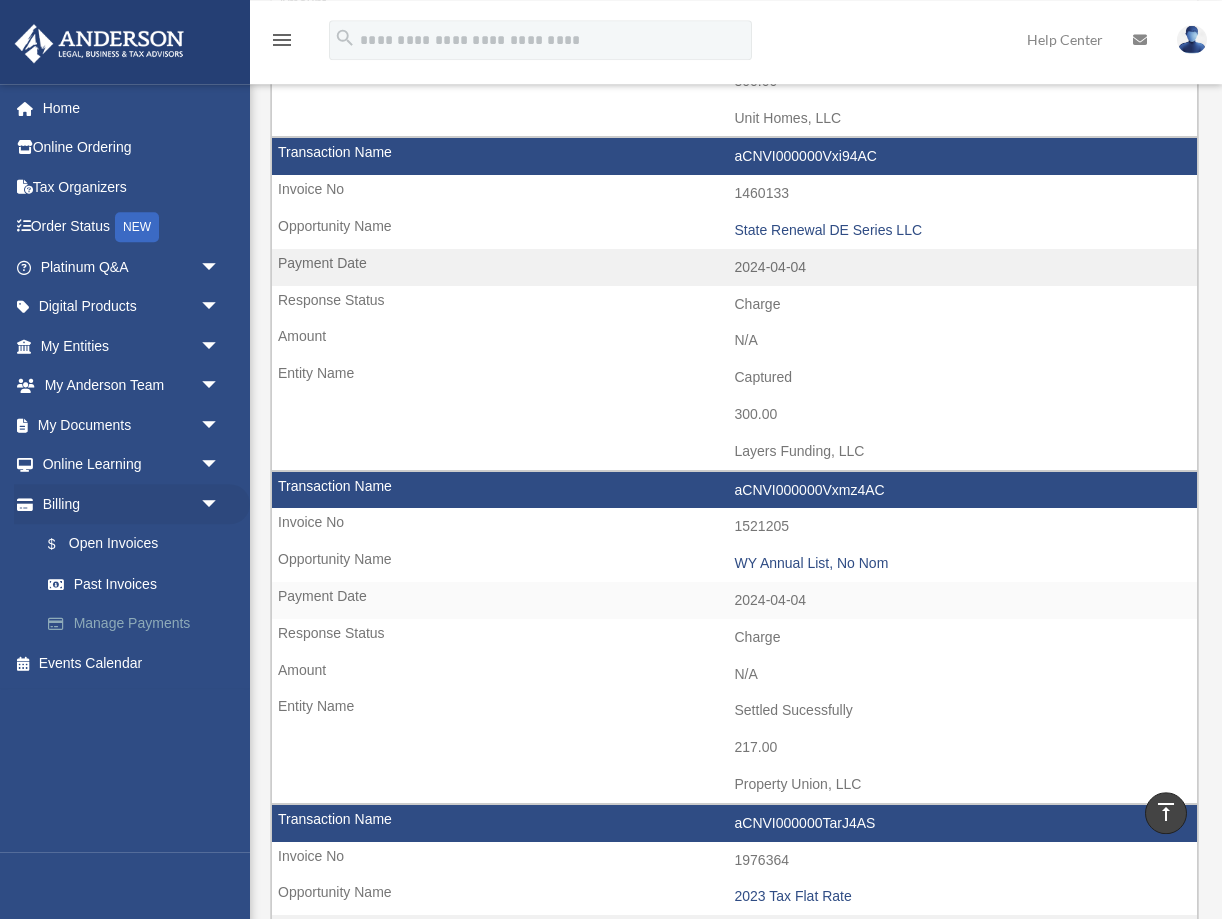 click on "Manage Payments" at bounding box center [139, 624] 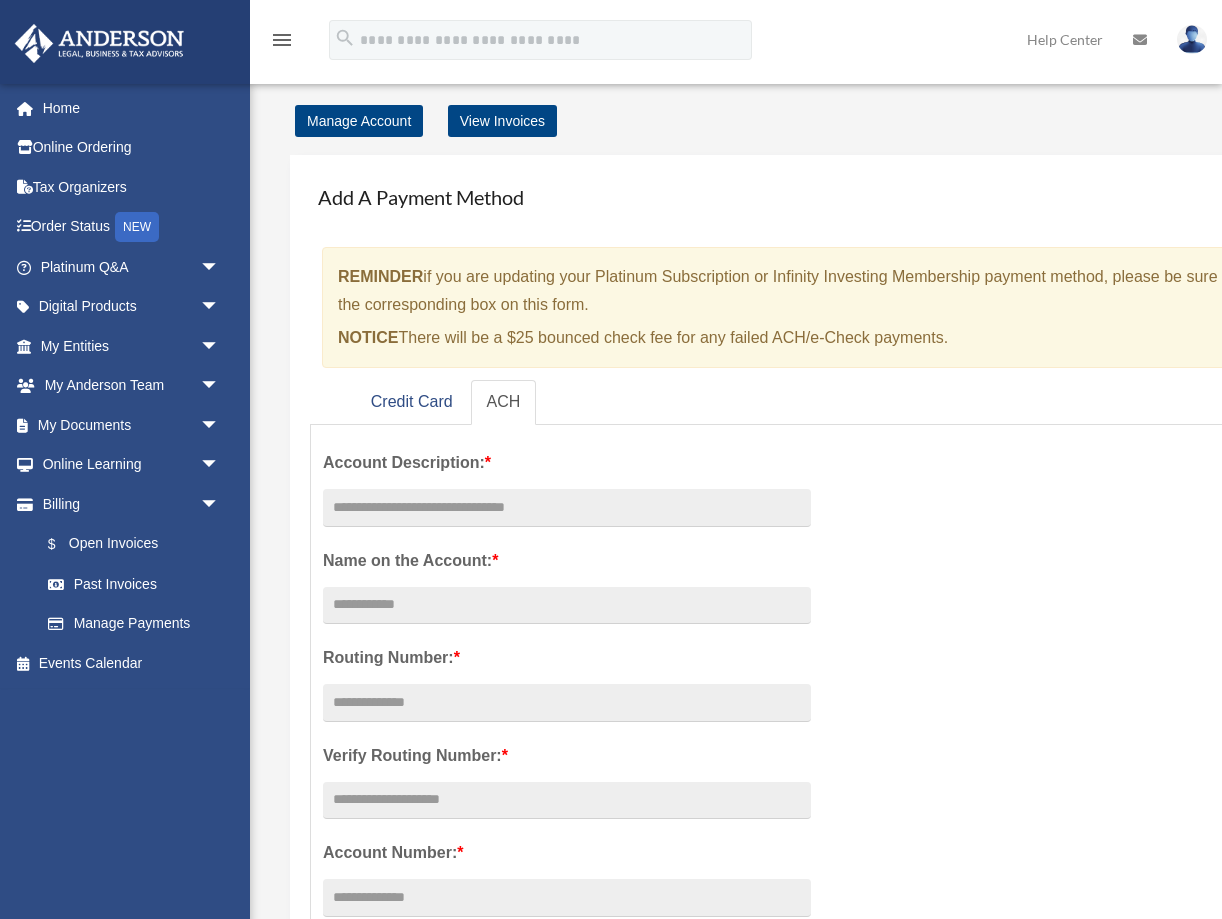 scroll, scrollTop: 0, scrollLeft: 0, axis: both 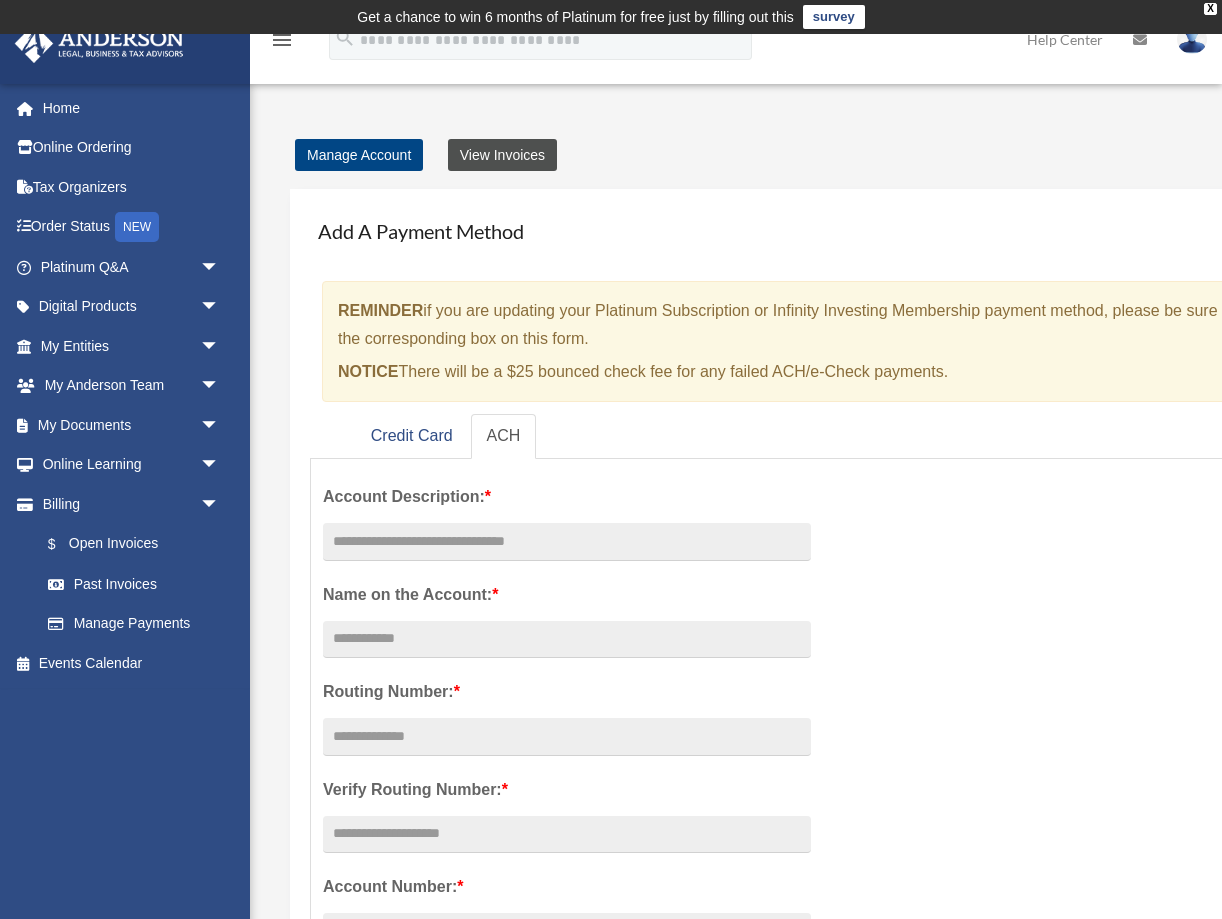 click on "View Invoices" at bounding box center [502, 155] 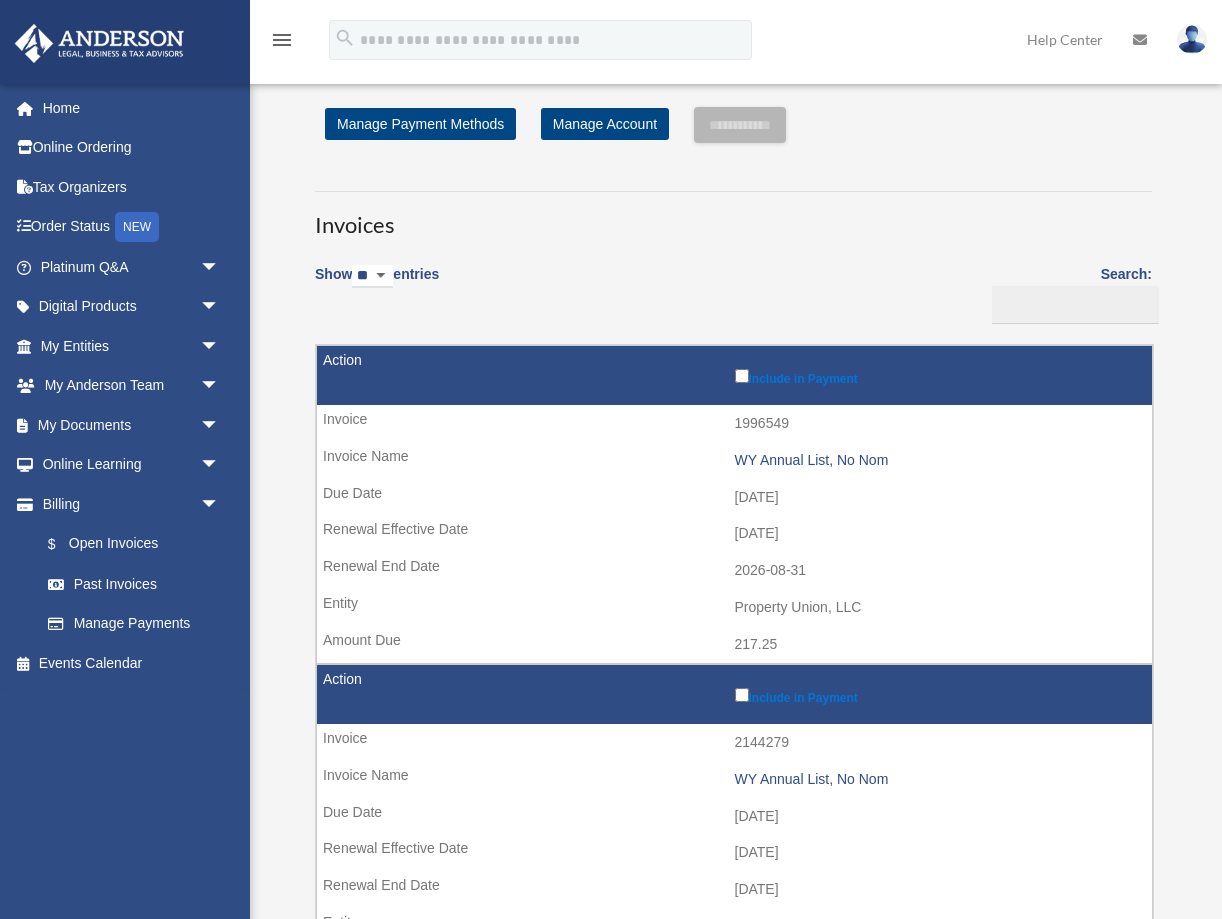 scroll, scrollTop: 0, scrollLeft: 0, axis: both 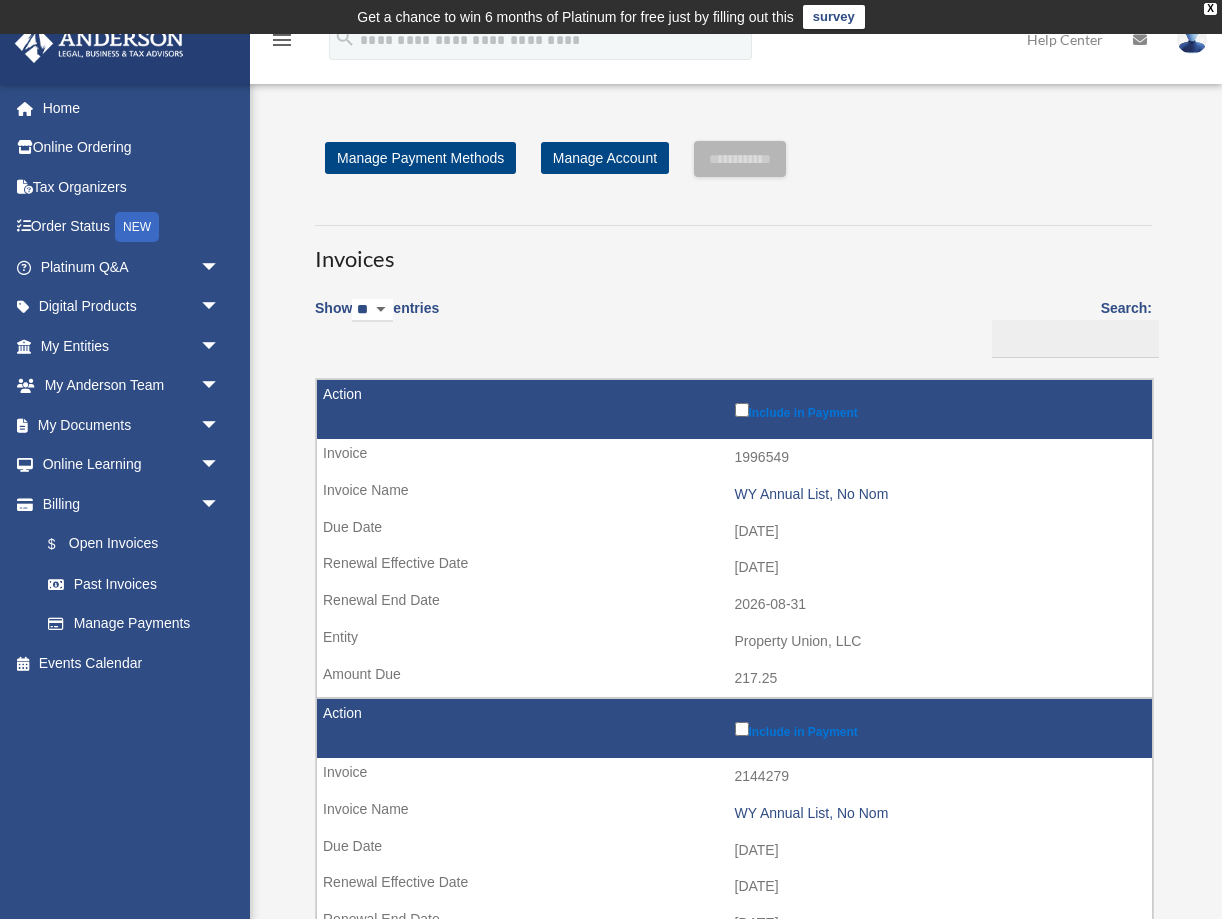 click on "1996549" at bounding box center (734, 458) 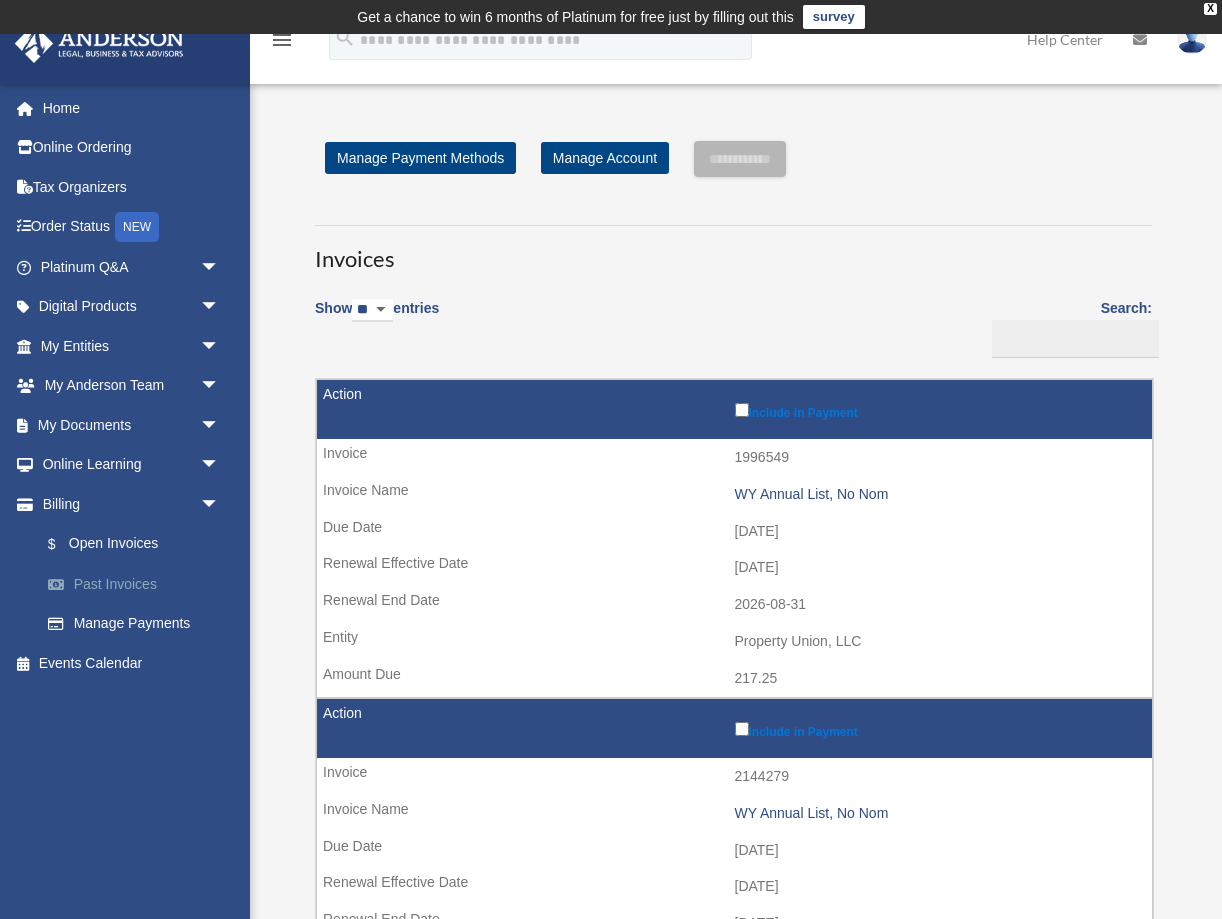 click on "Past Invoices" at bounding box center (139, 584) 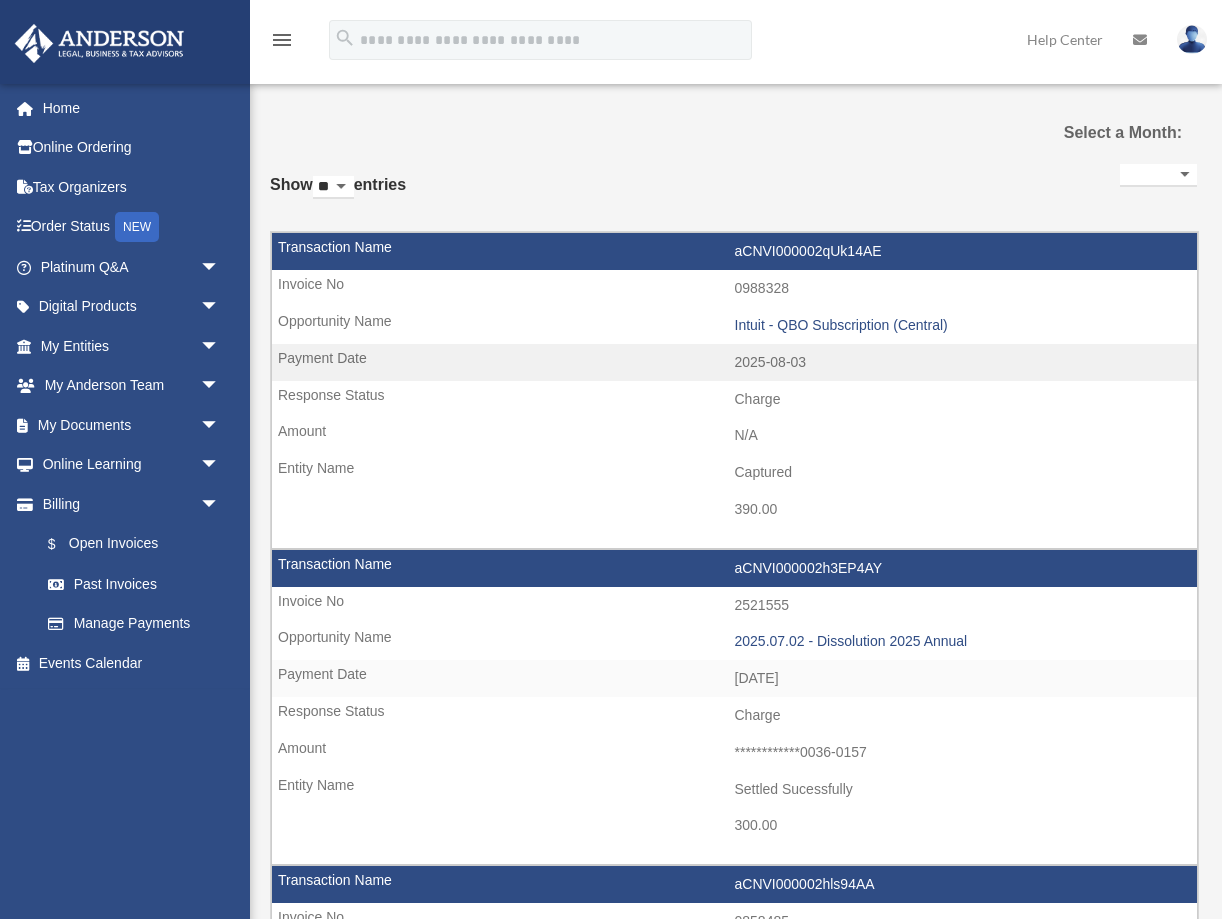 select 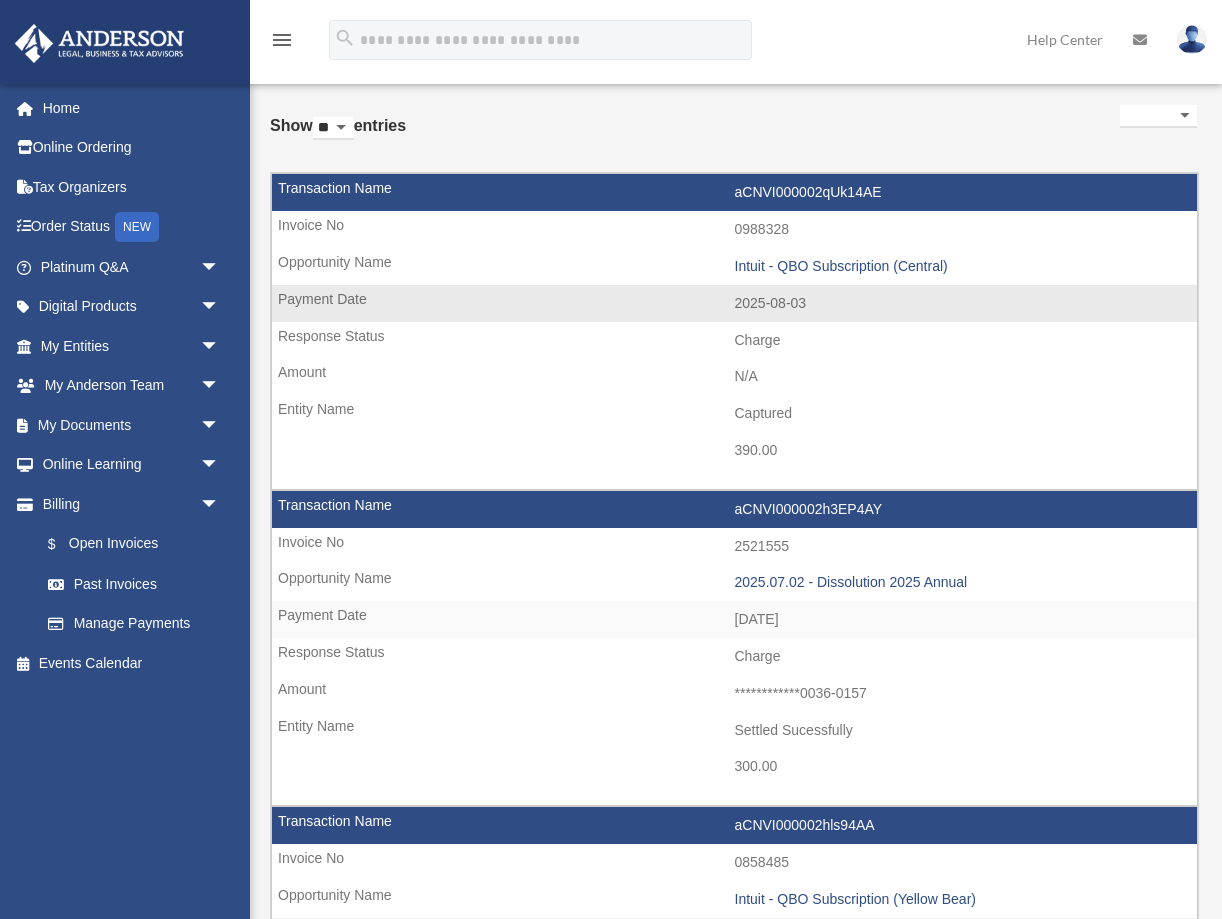 scroll, scrollTop: 95, scrollLeft: 0, axis: vertical 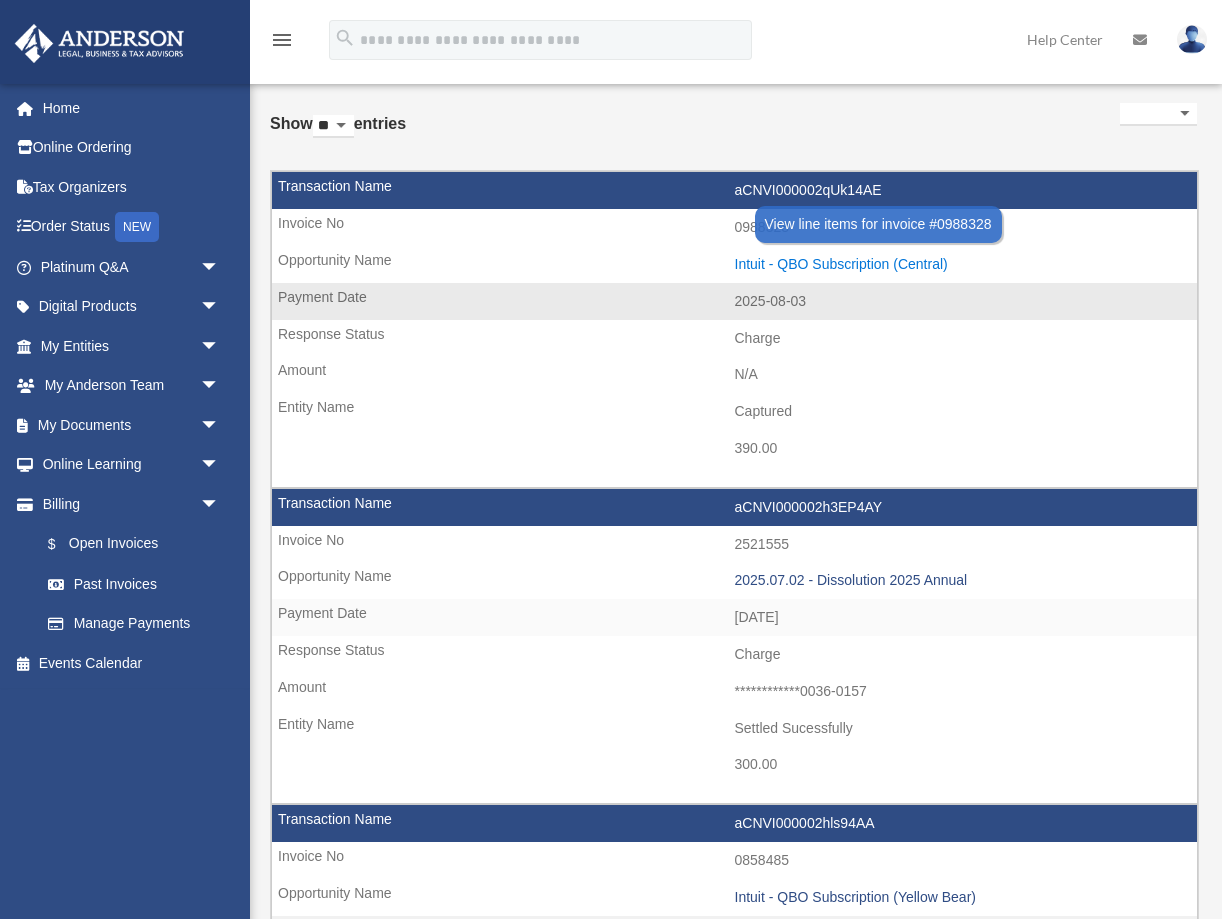 click on "Intuit - QBO Subscription (Central)" at bounding box center [961, 264] 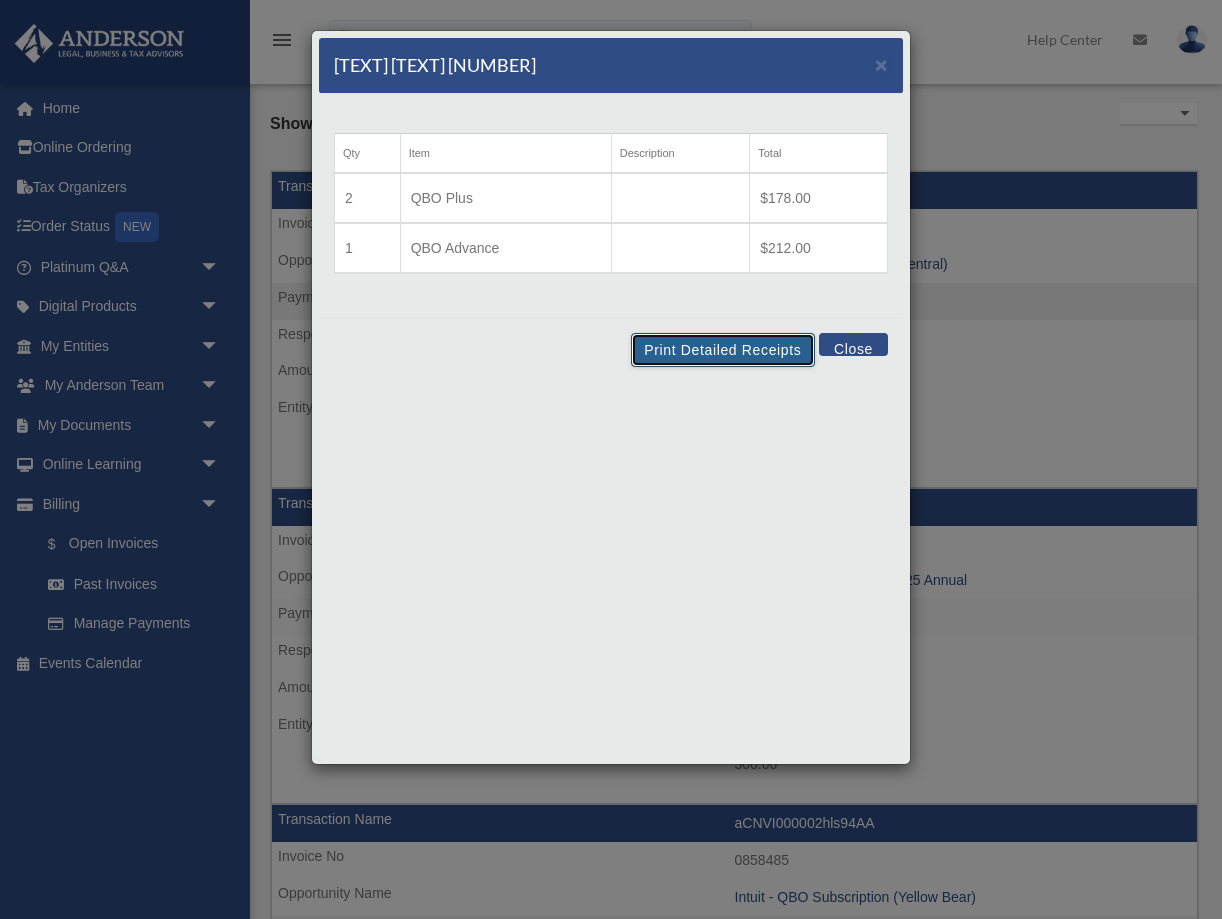 click on "Print Detailed Receipts" at bounding box center [722, 350] 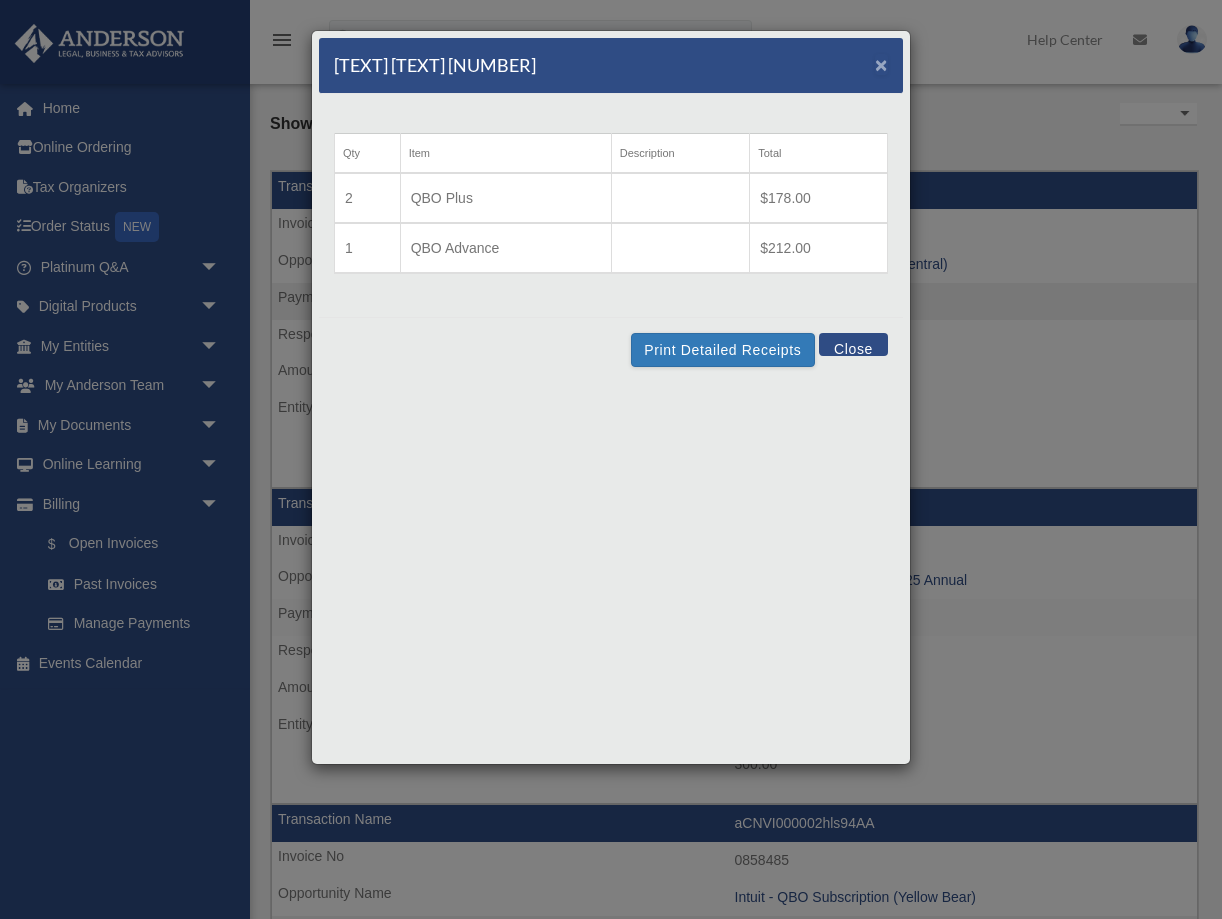 click on "×" at bounding box center [881, 64] 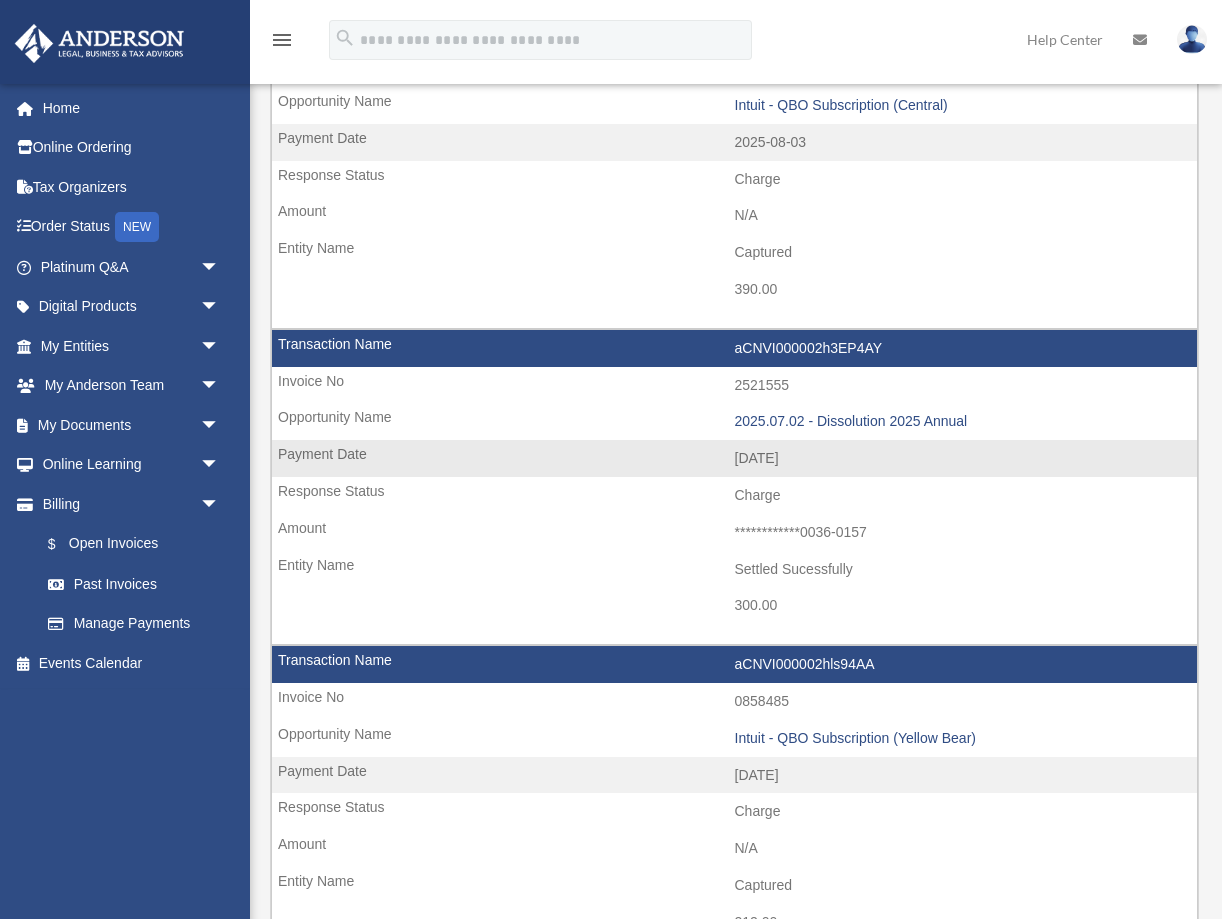 scroll, scrollTop: 265, scrollLeft: 0, axis: vertical 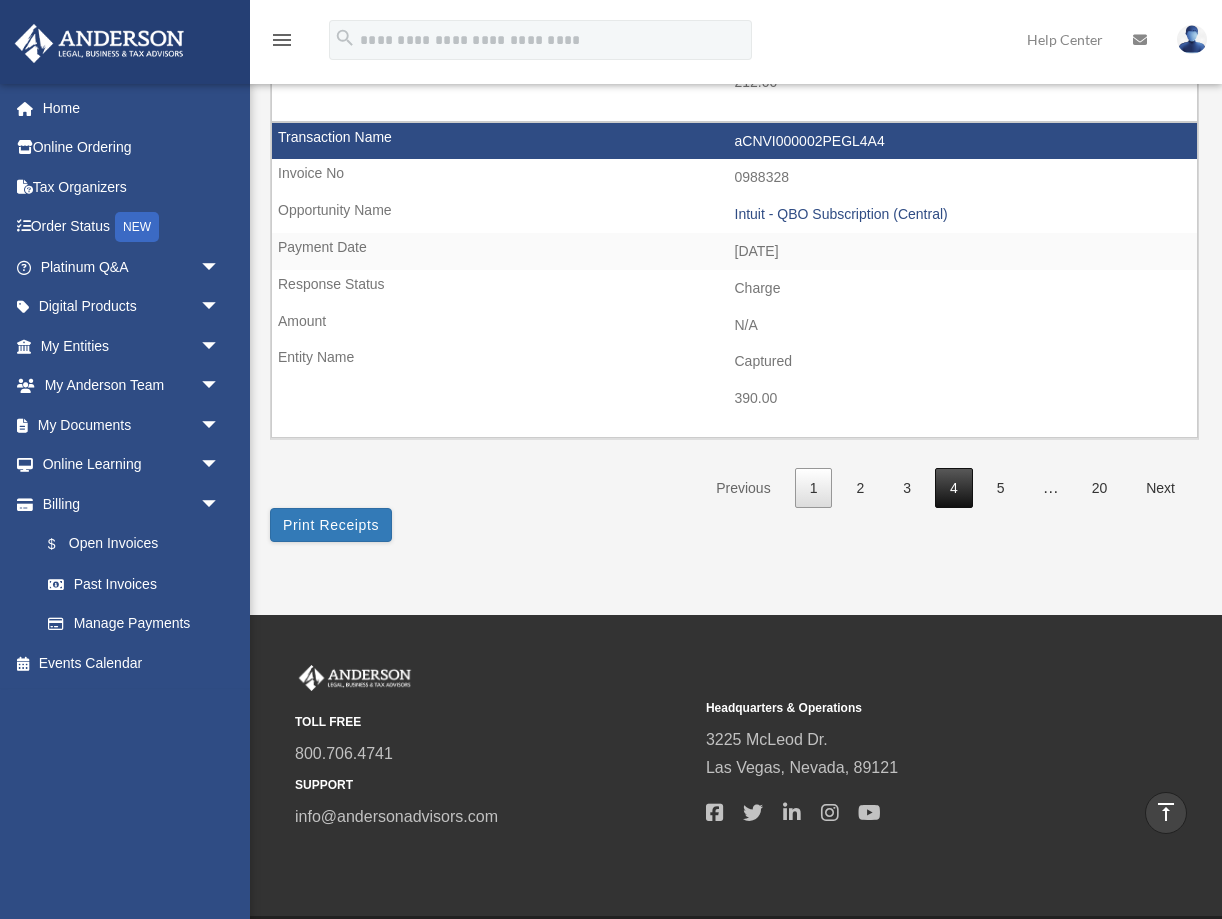 click on "4" at bounding box center [954, 488] 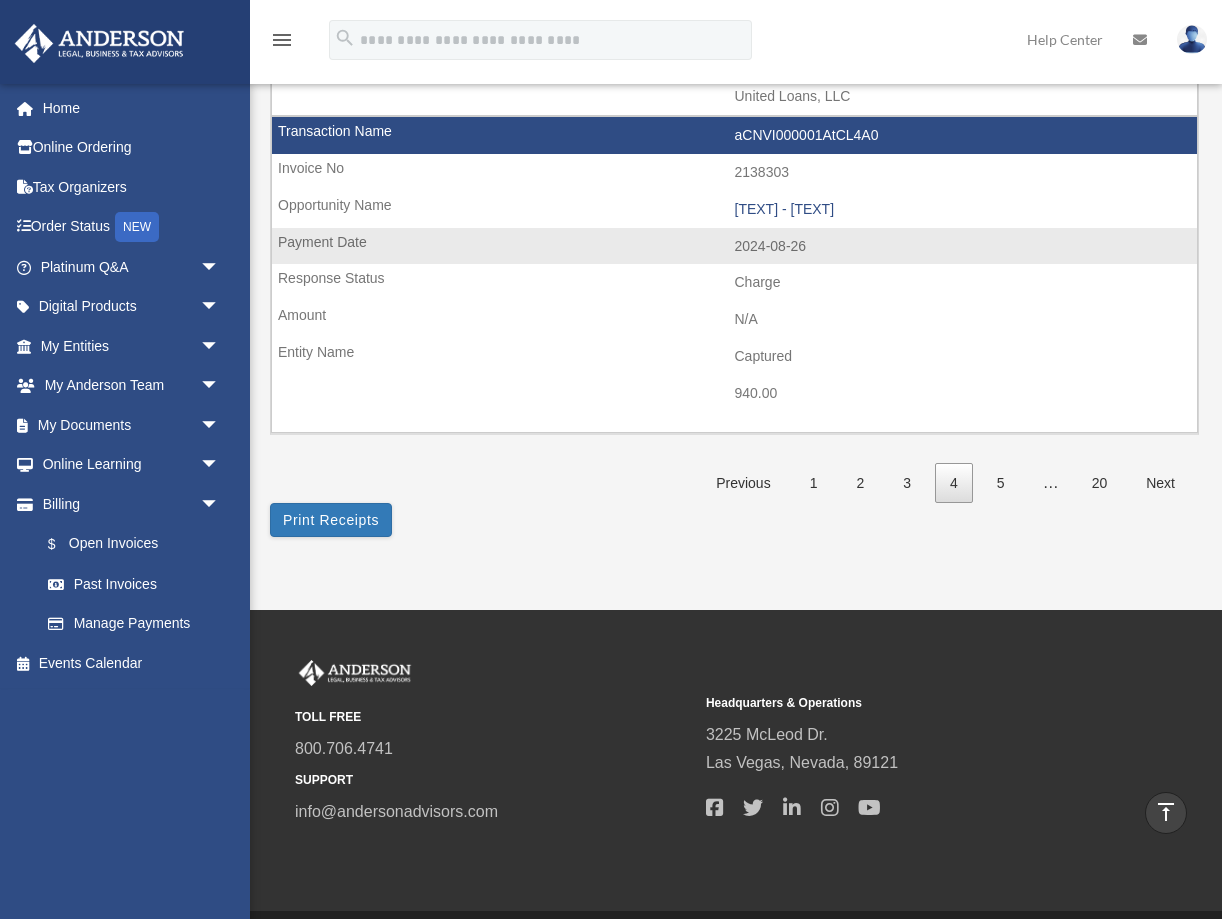 scroll, scrollTop: 3115, scrollLeft: 0, axis: vertical 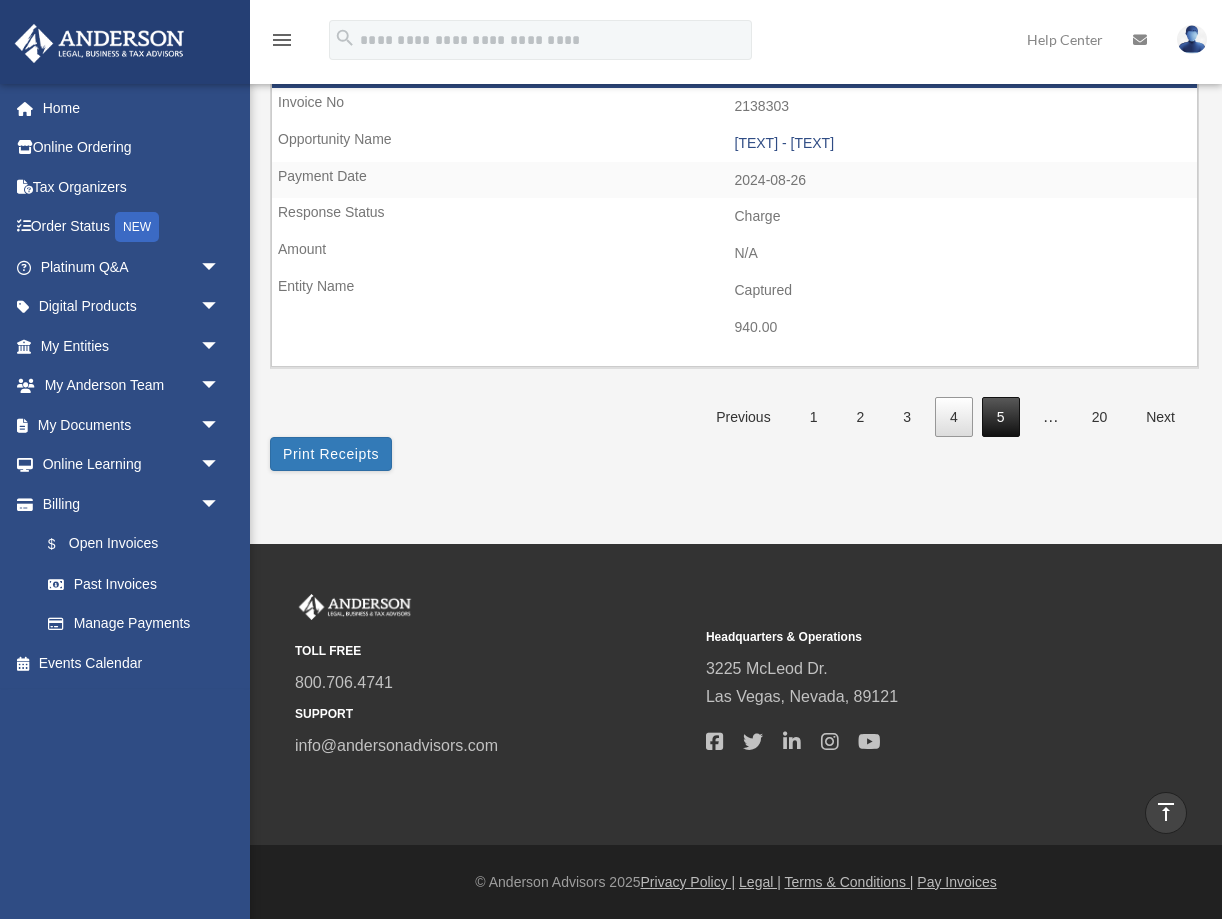 click on "5" at bounding box center (1001, 417) 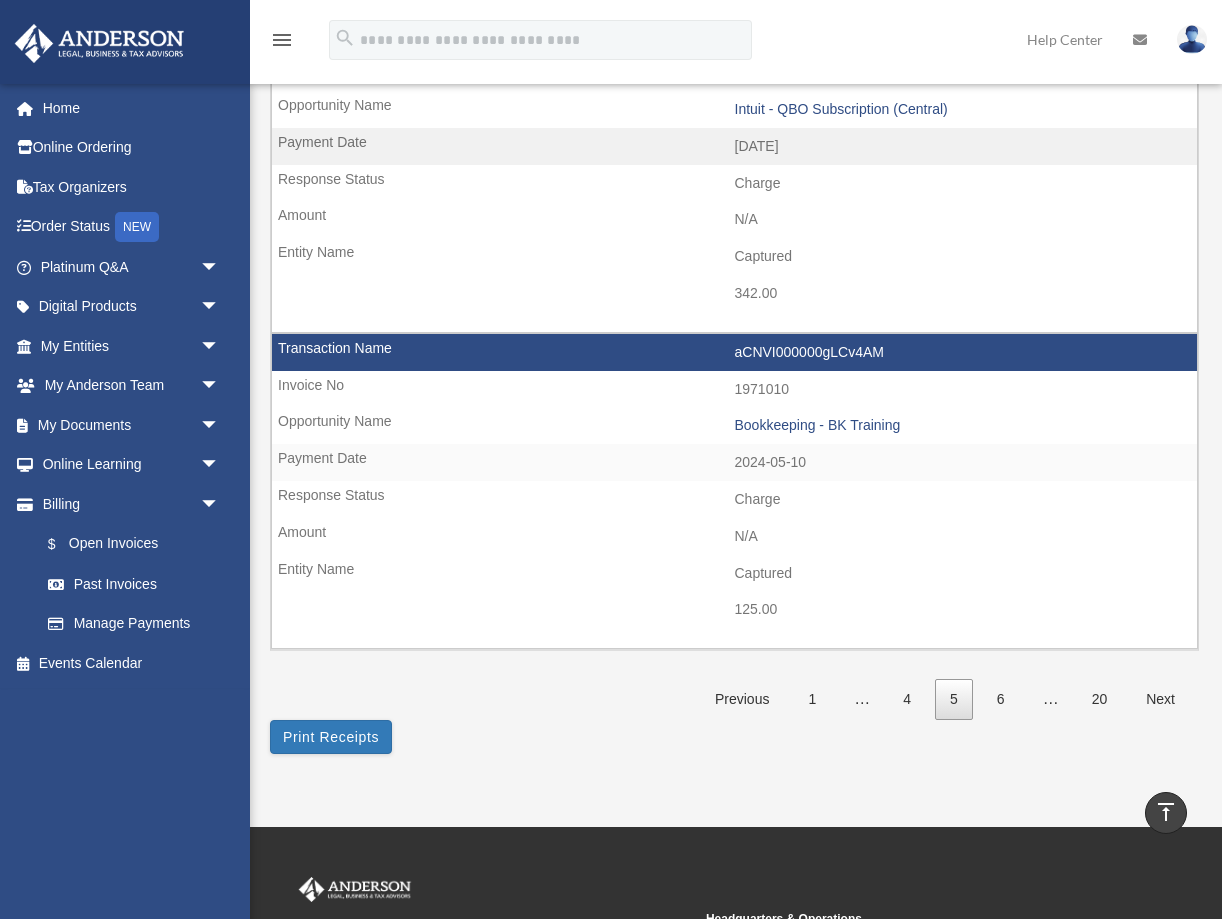 scroll, scrollTop: 2785, scrollLeft: 0, axis: vertical 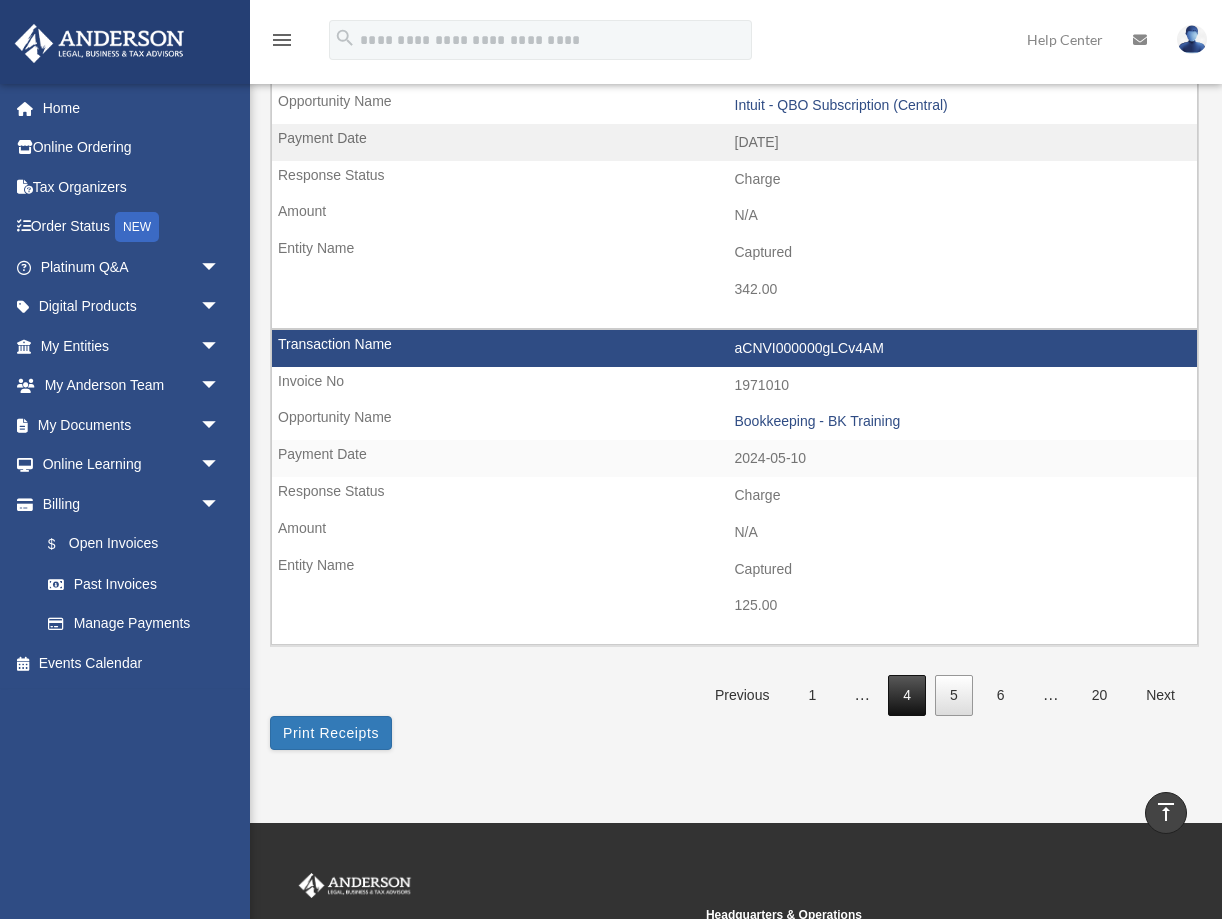 click on "4" at bounding box center [907, 695] 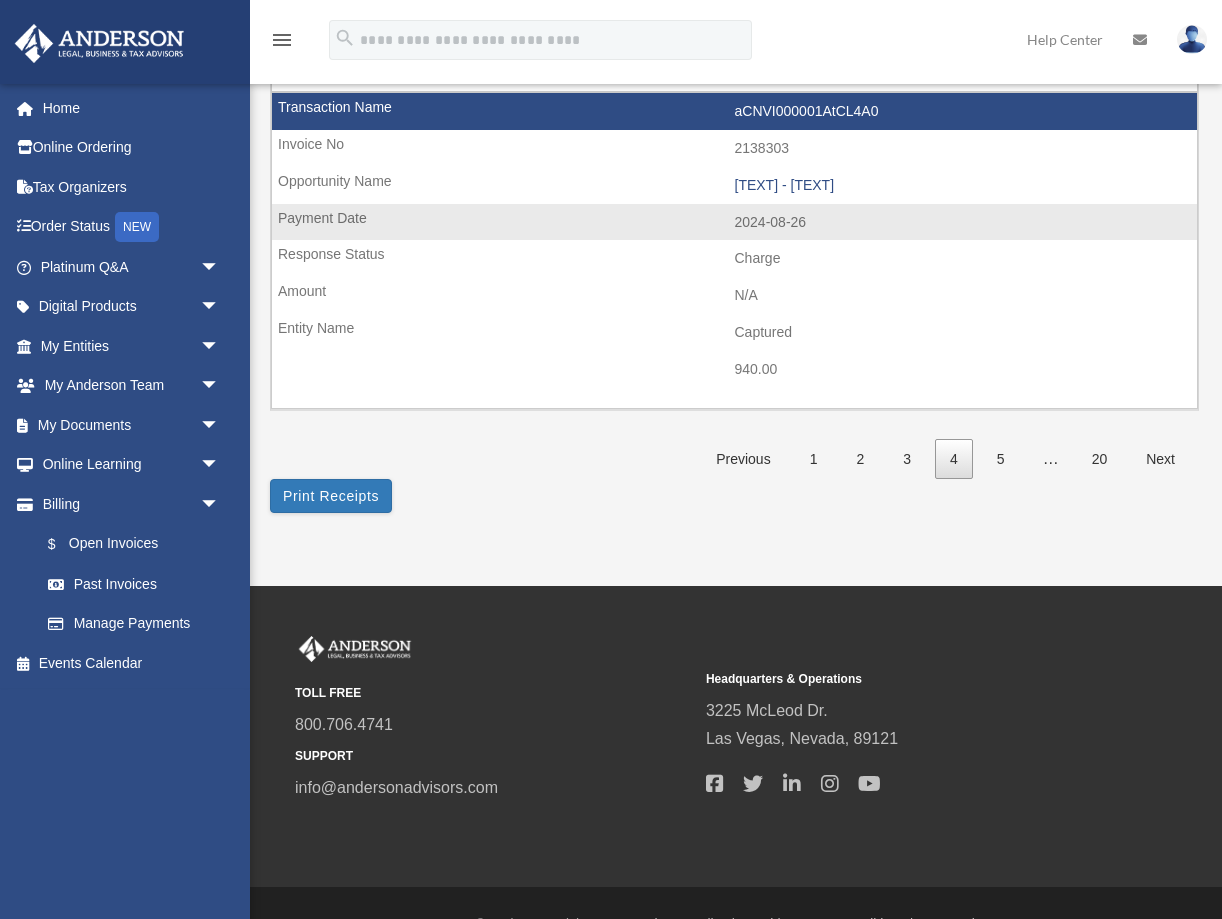 scroll, scrollTop: 3115, scrollLeft: 0, axis: vertical 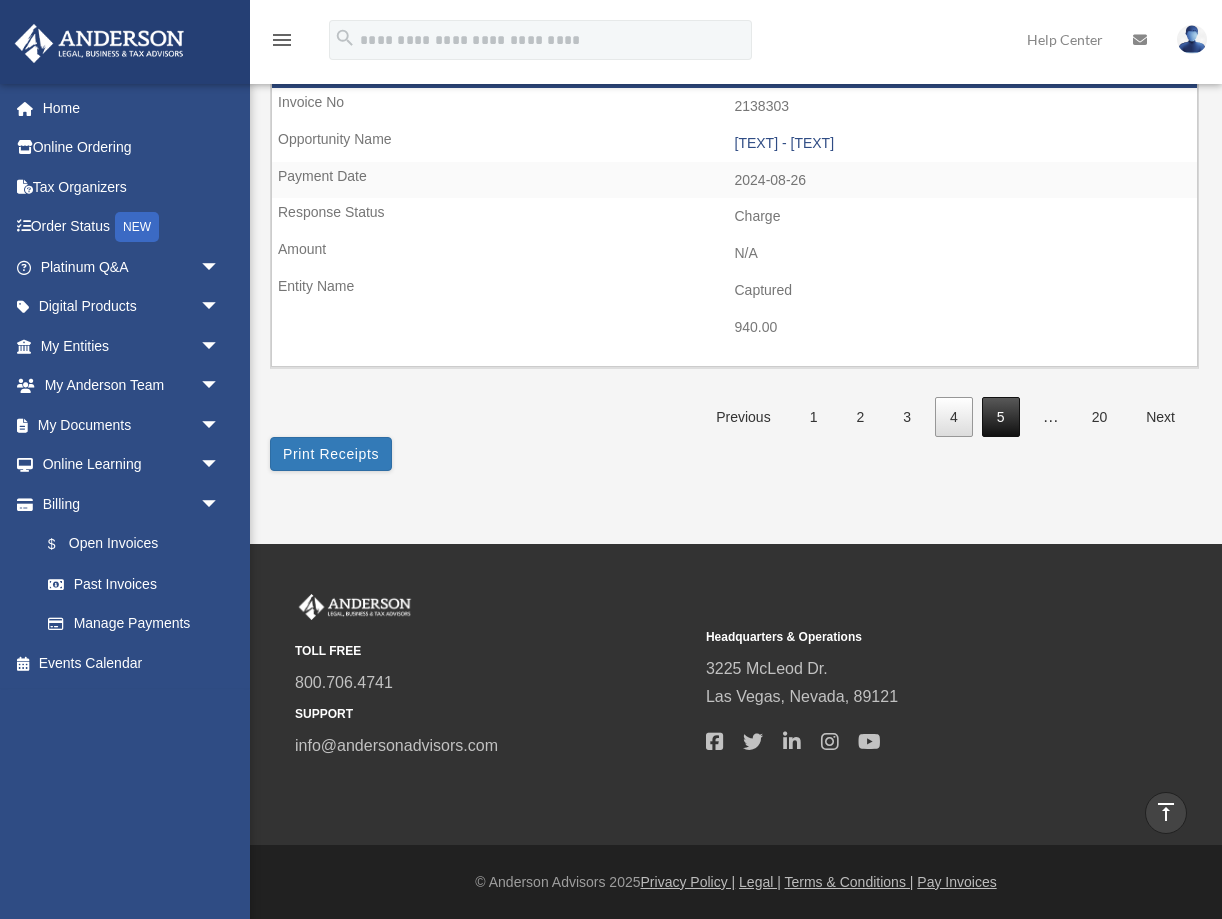 click on "5" at bounding box center [1001, 417] 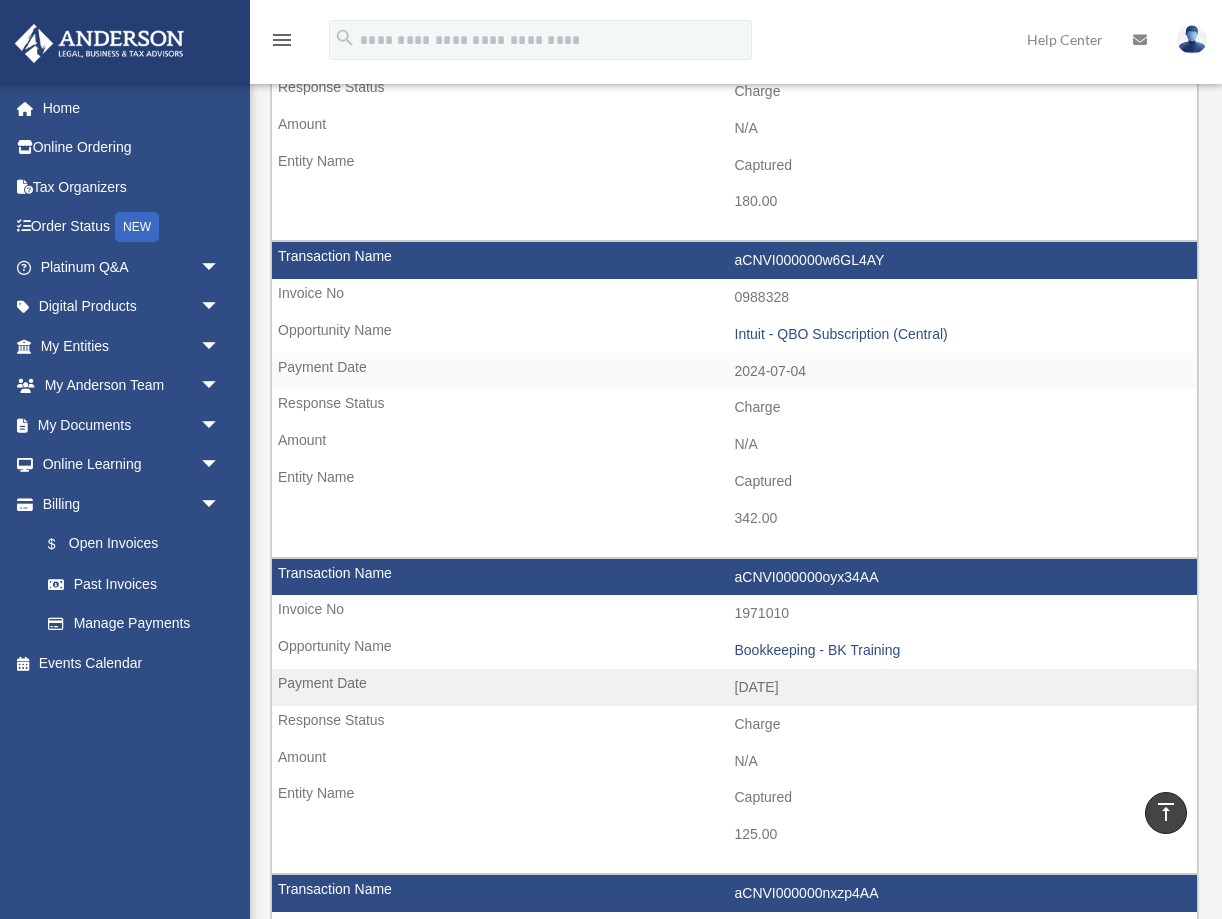 scroll, scrollTop: 1595, scrollLeft: 0, axis: vertical 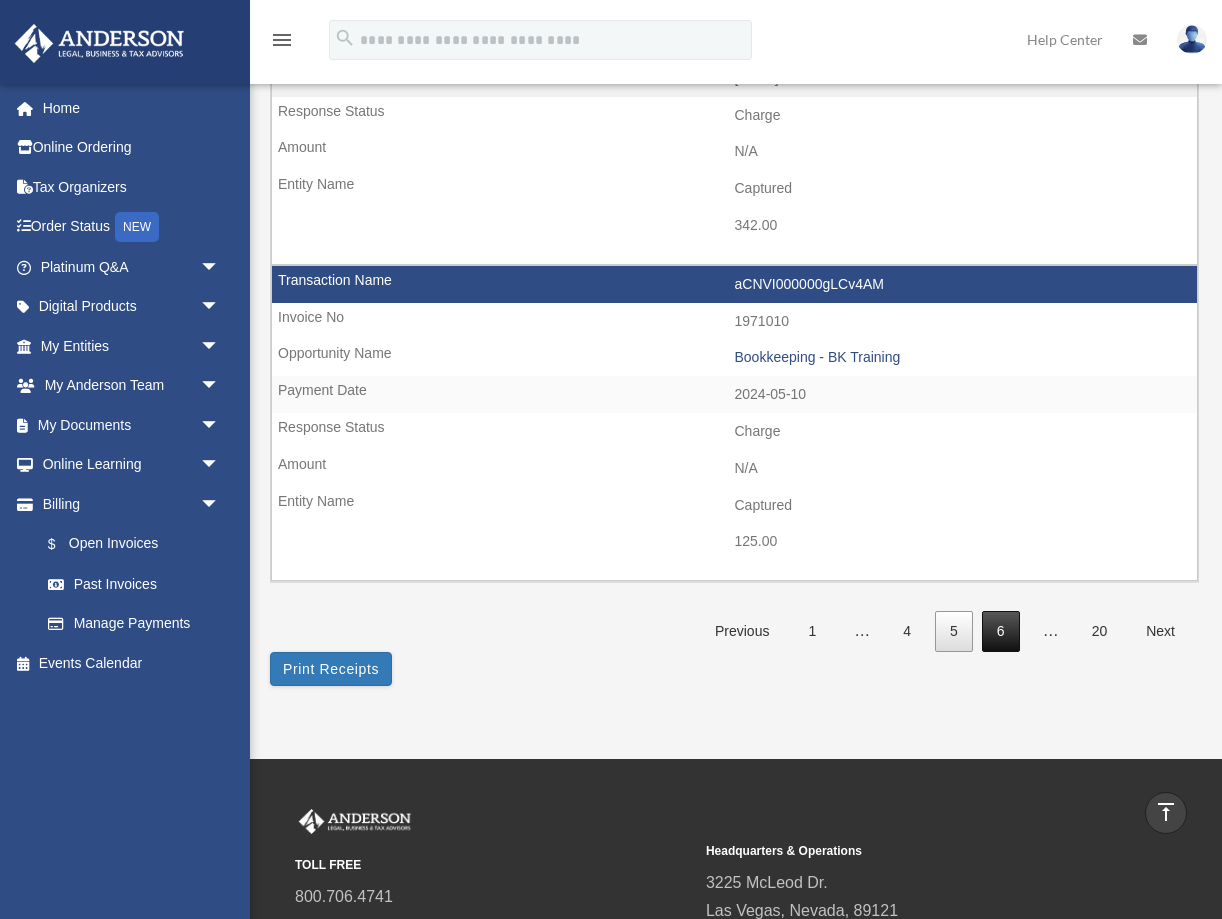 click on "6" at bounding box center [1001, 631] 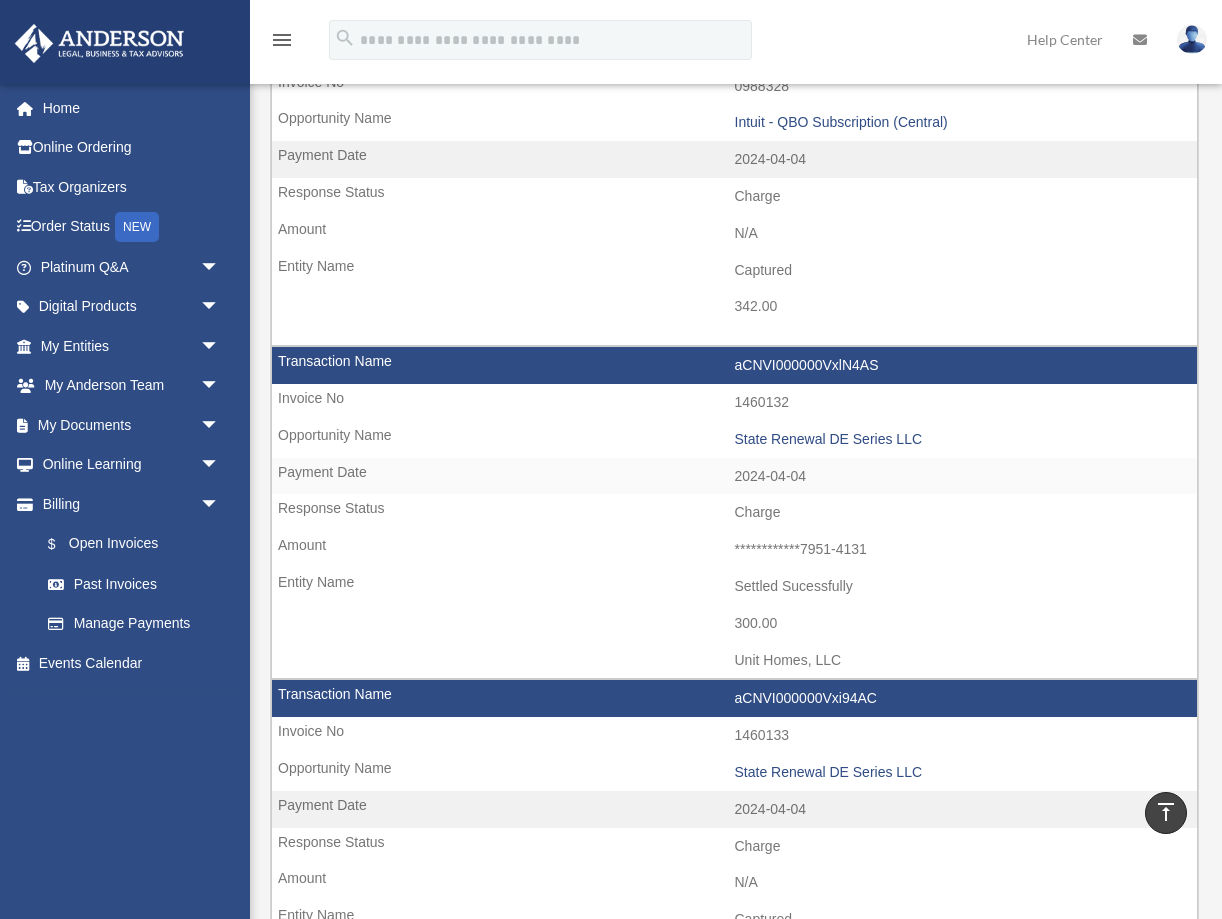 scroll, scrollTop: 1504, scrollLeft: 0, axis: vertical 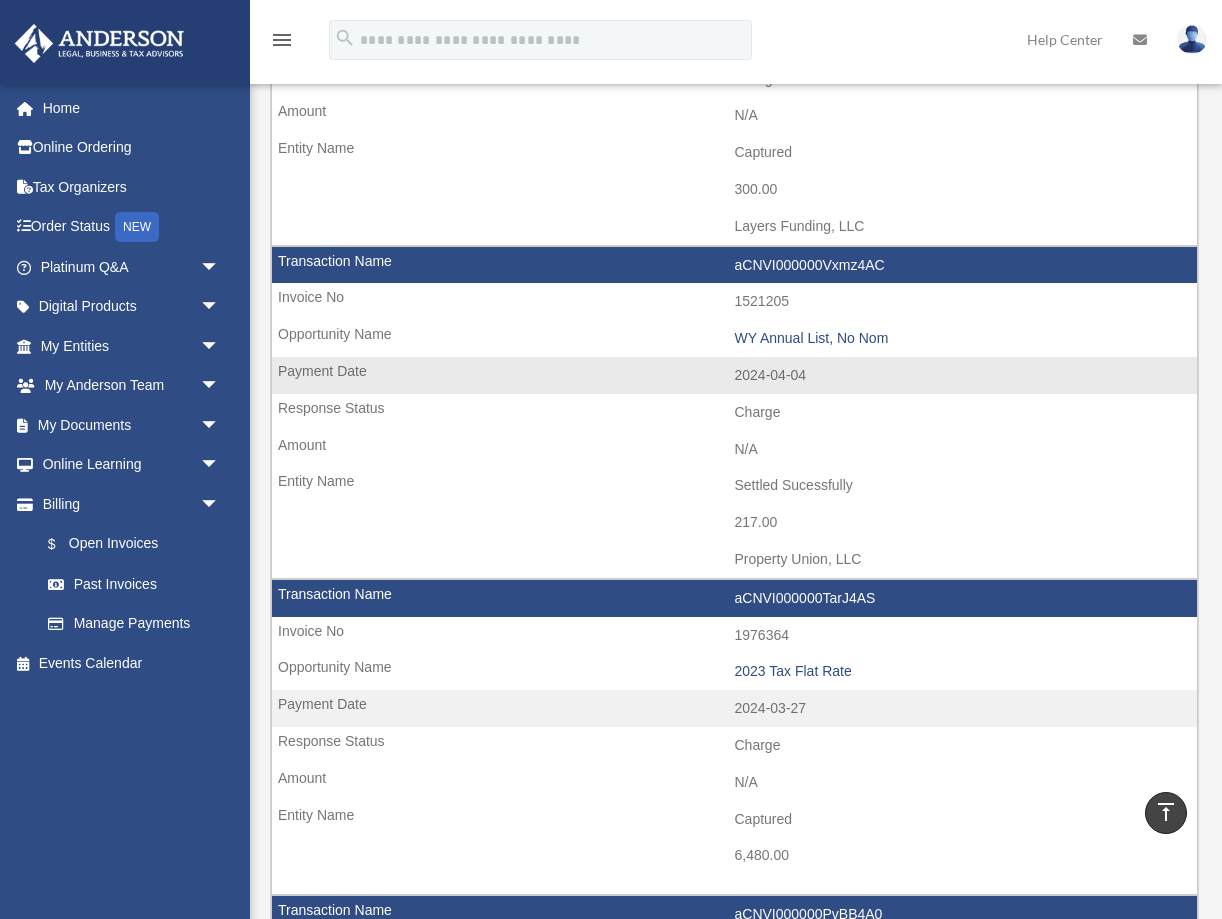 drag, startPoint x: 728, startPoint y: 562, endPoint x: 881, endPoint y: 560, distance: 153.01308 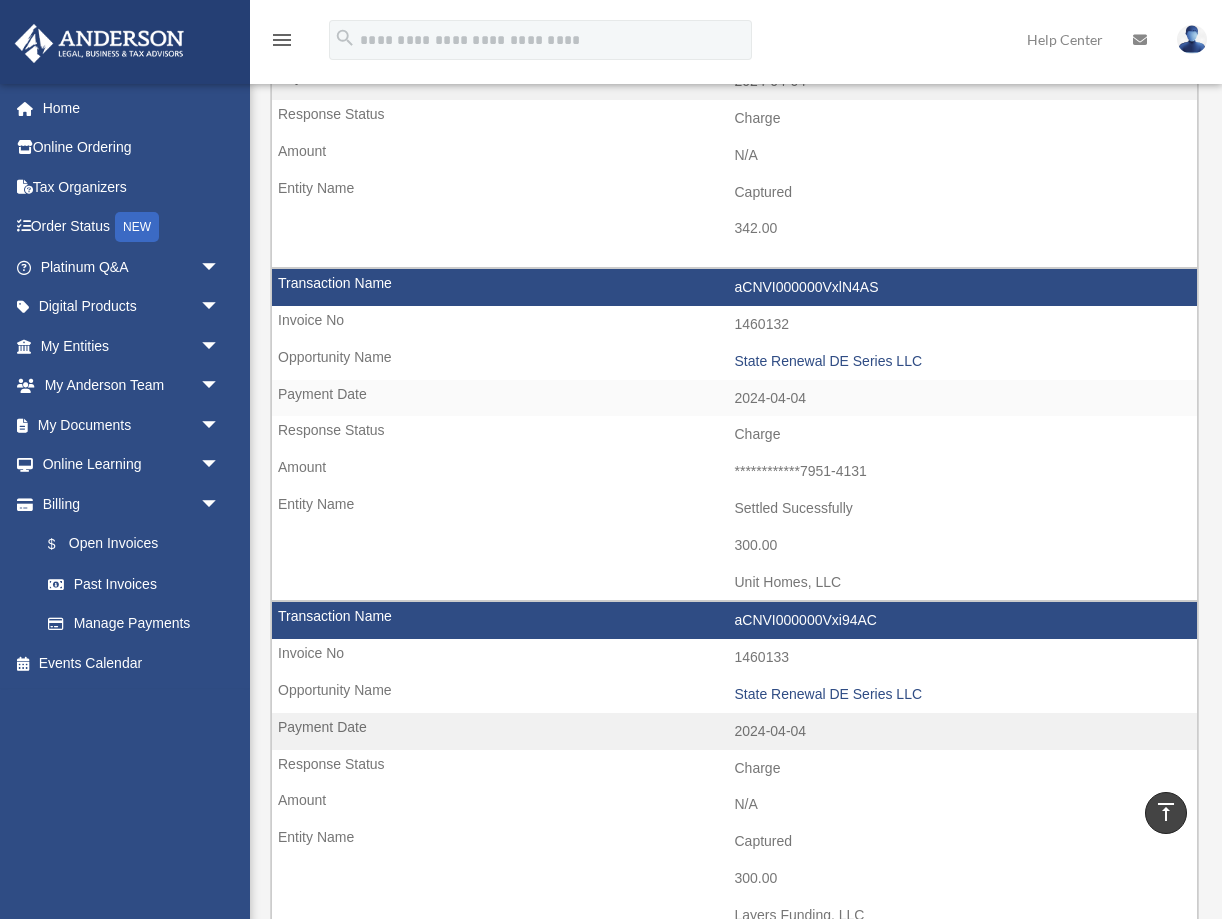 scroll, scrollTop: 1573, scrollLeft: 0, axis: vertical 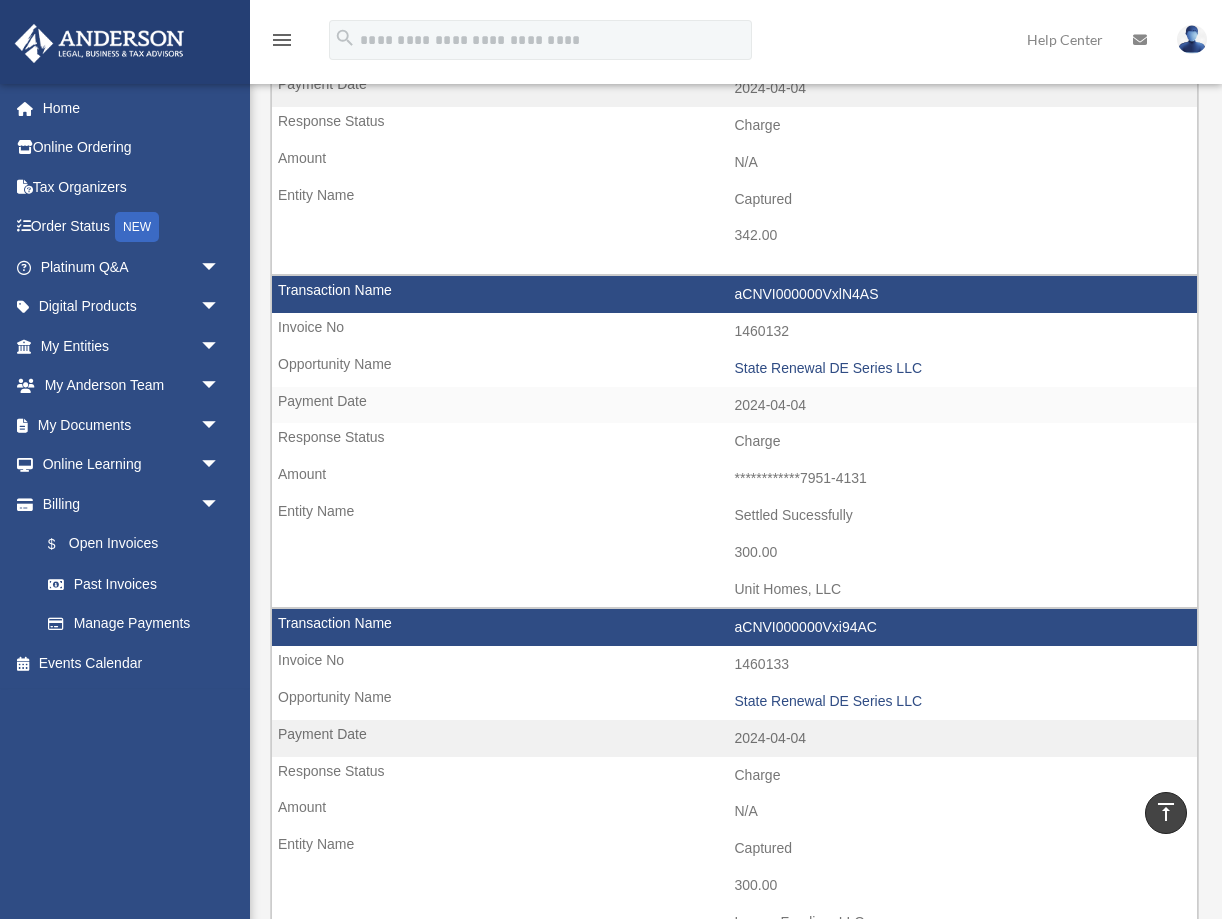 click at bounding box center (1192, 39) 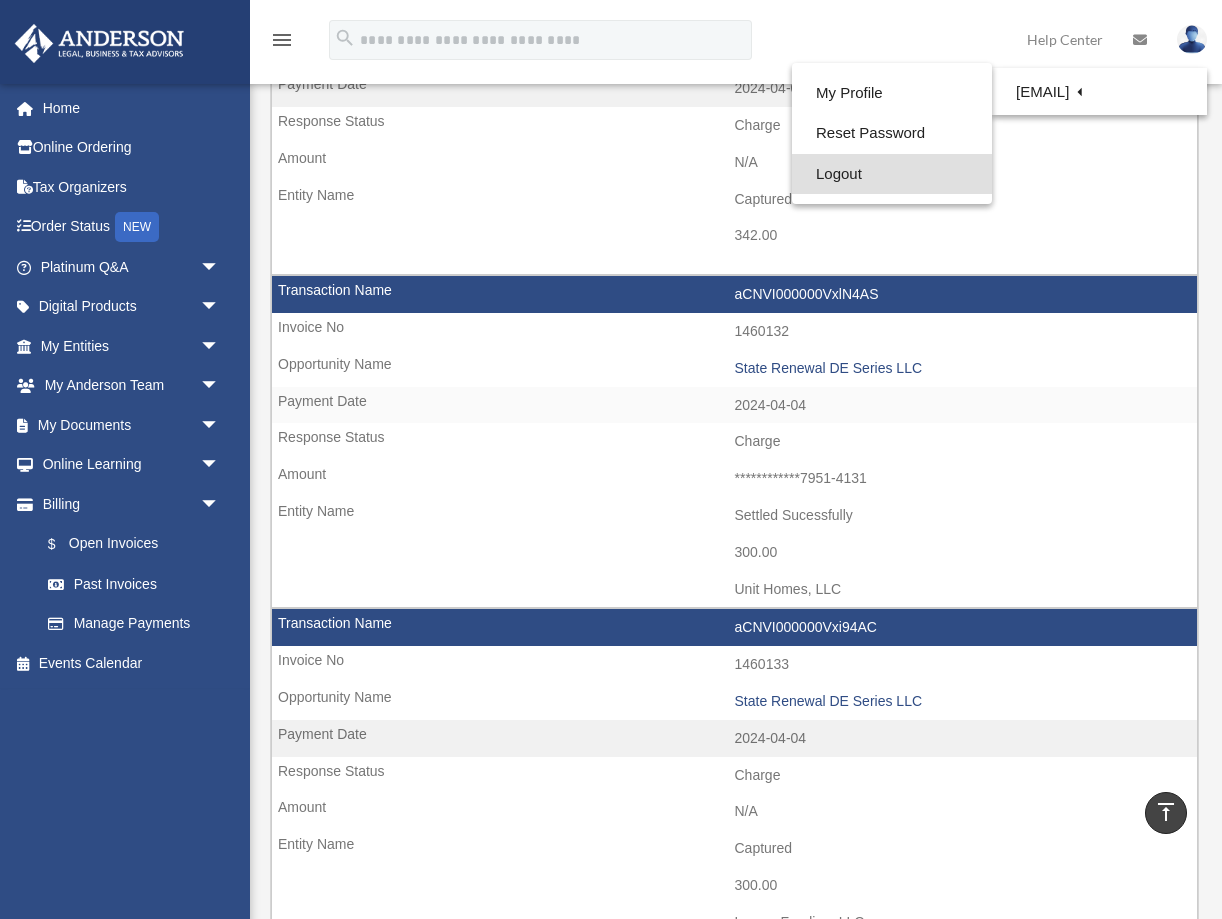click on "Logout" at bounding box center (892, 174) 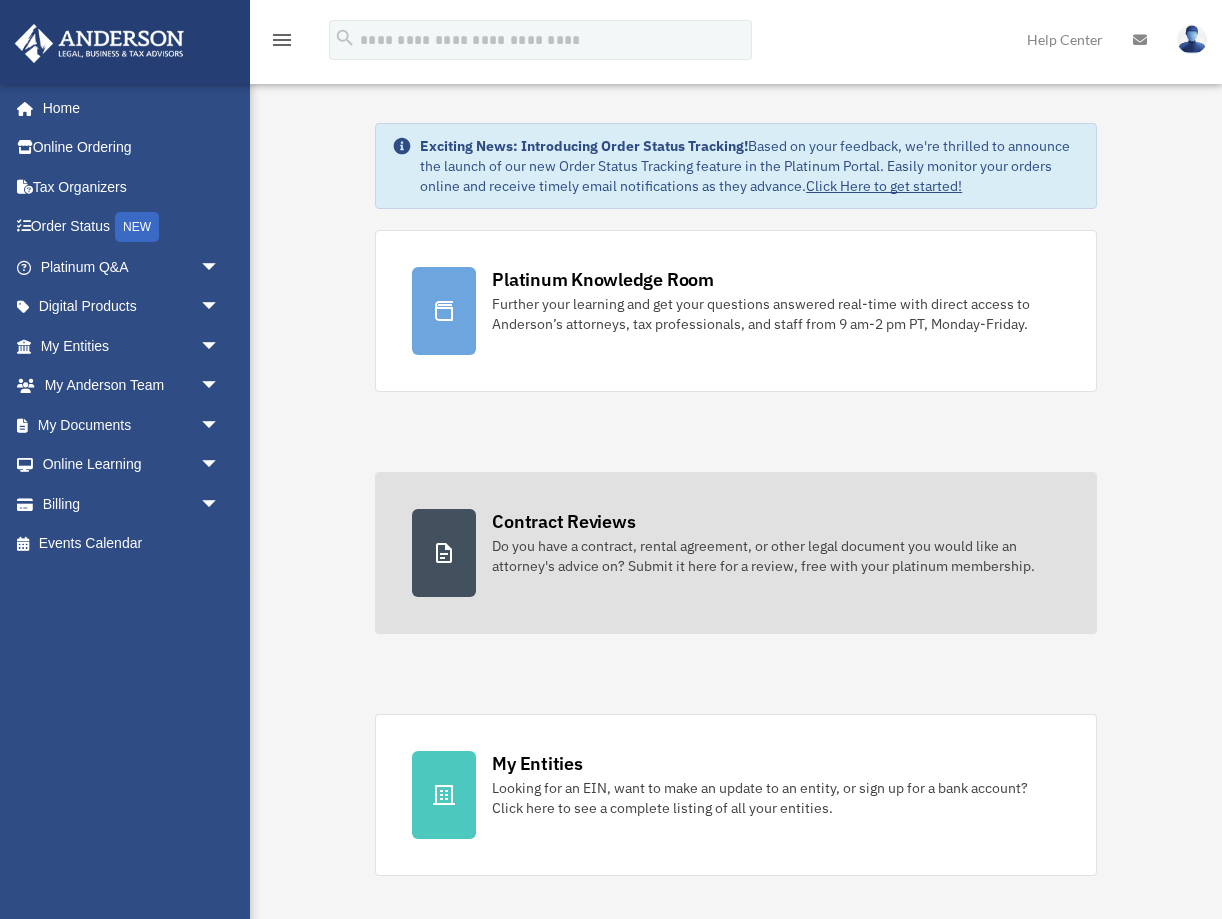 scroll, scrollTop: 0, scrollLeft: 0, axis: both 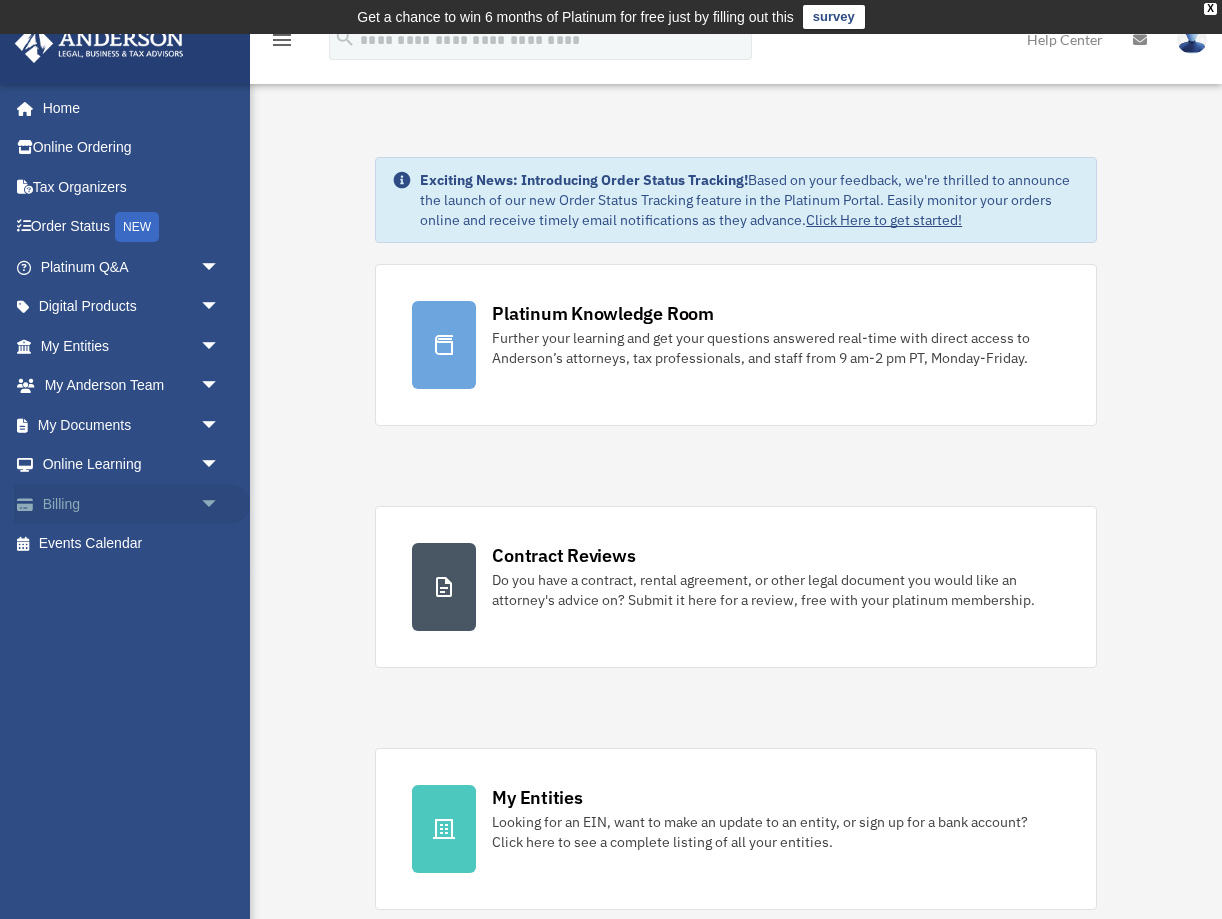 click on "arrow_drop_down" at bounding box center (220, 504) 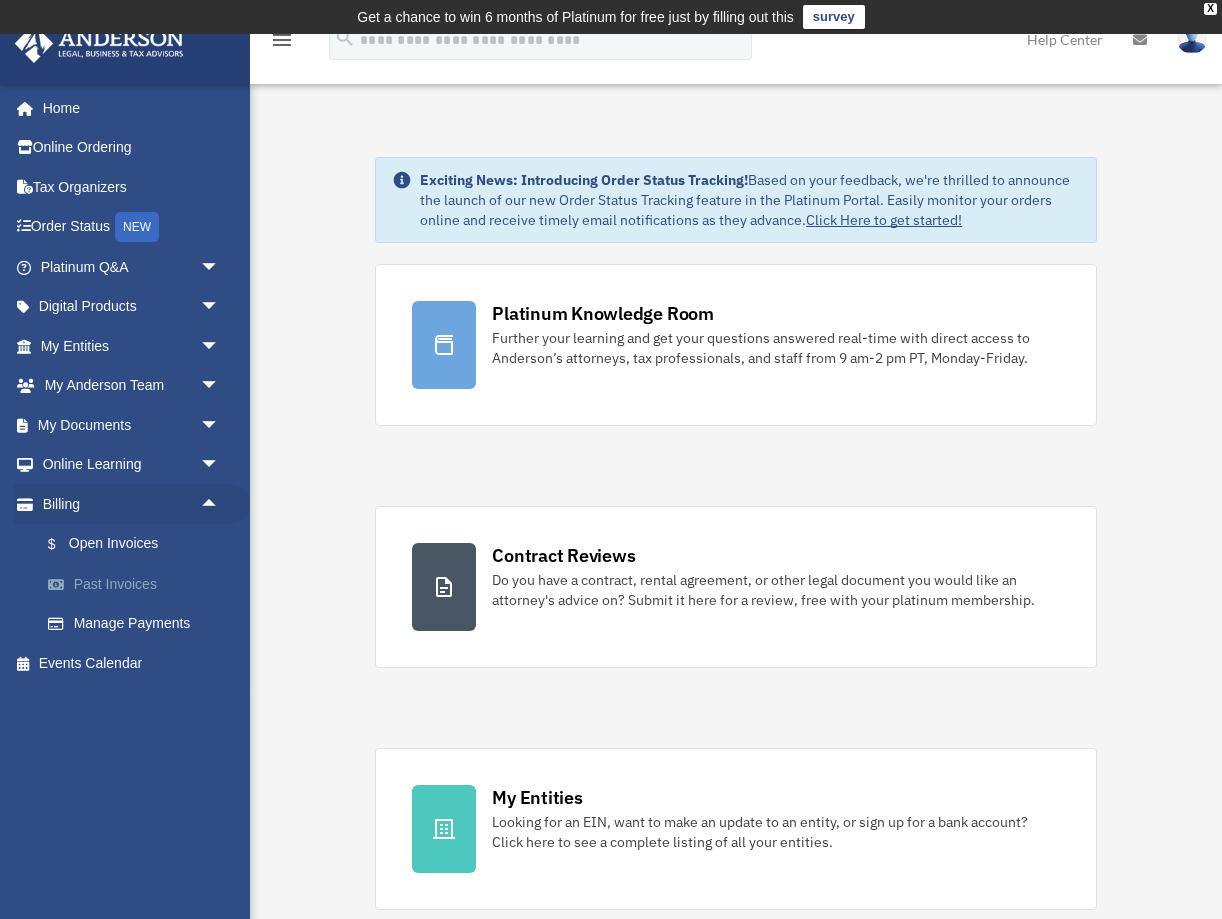 click on "Past Invoices" at bounding box center [139, 584] 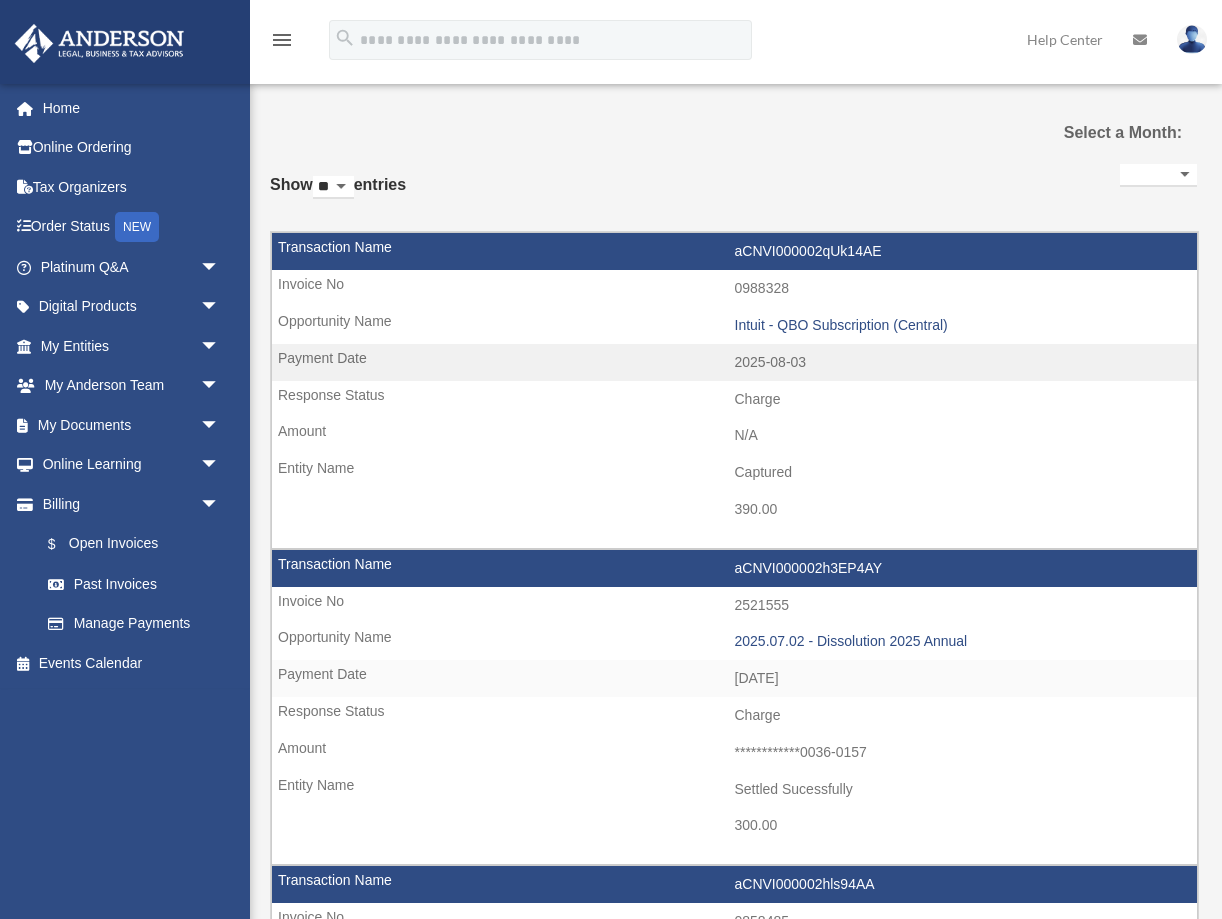 select 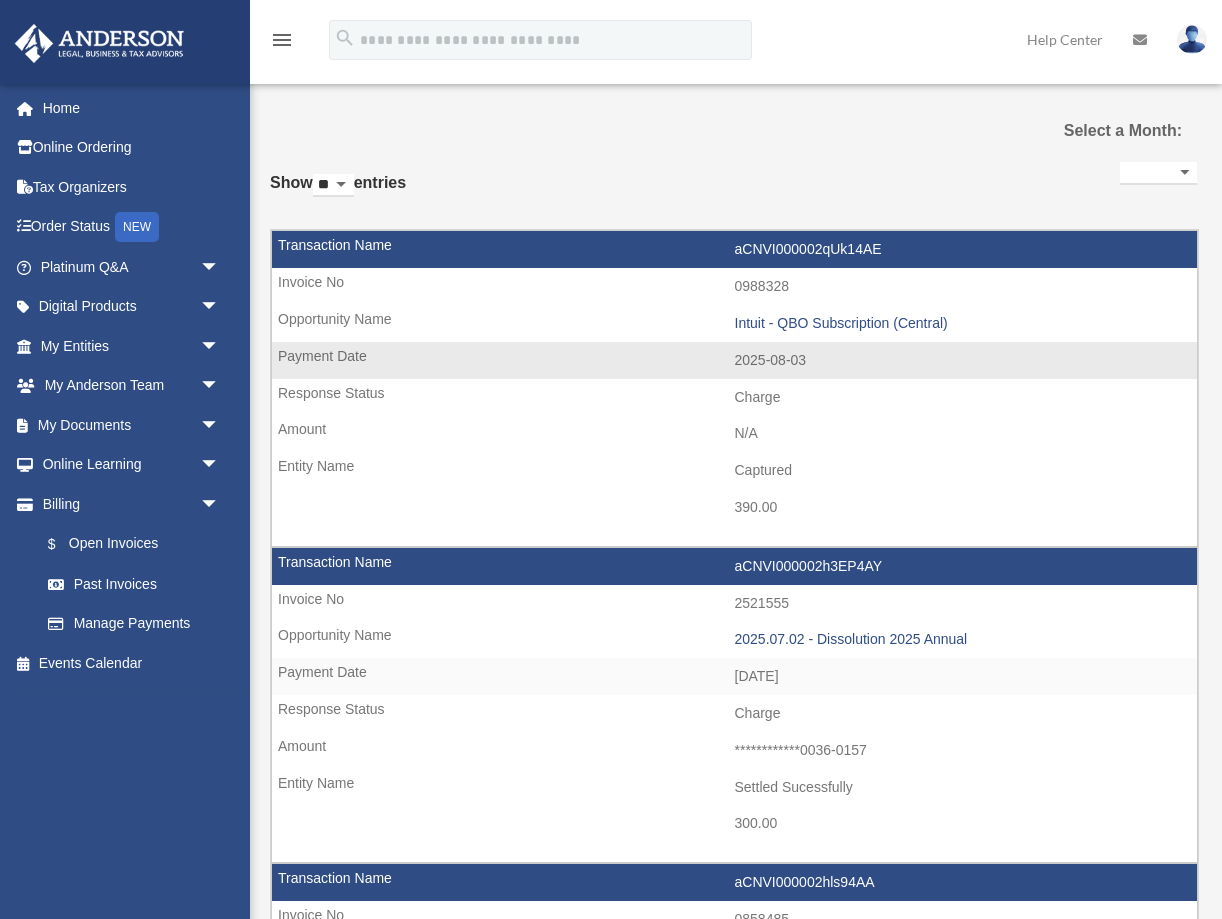 scroll, scrollTop: 0, scrollLeft: 0, axis: both 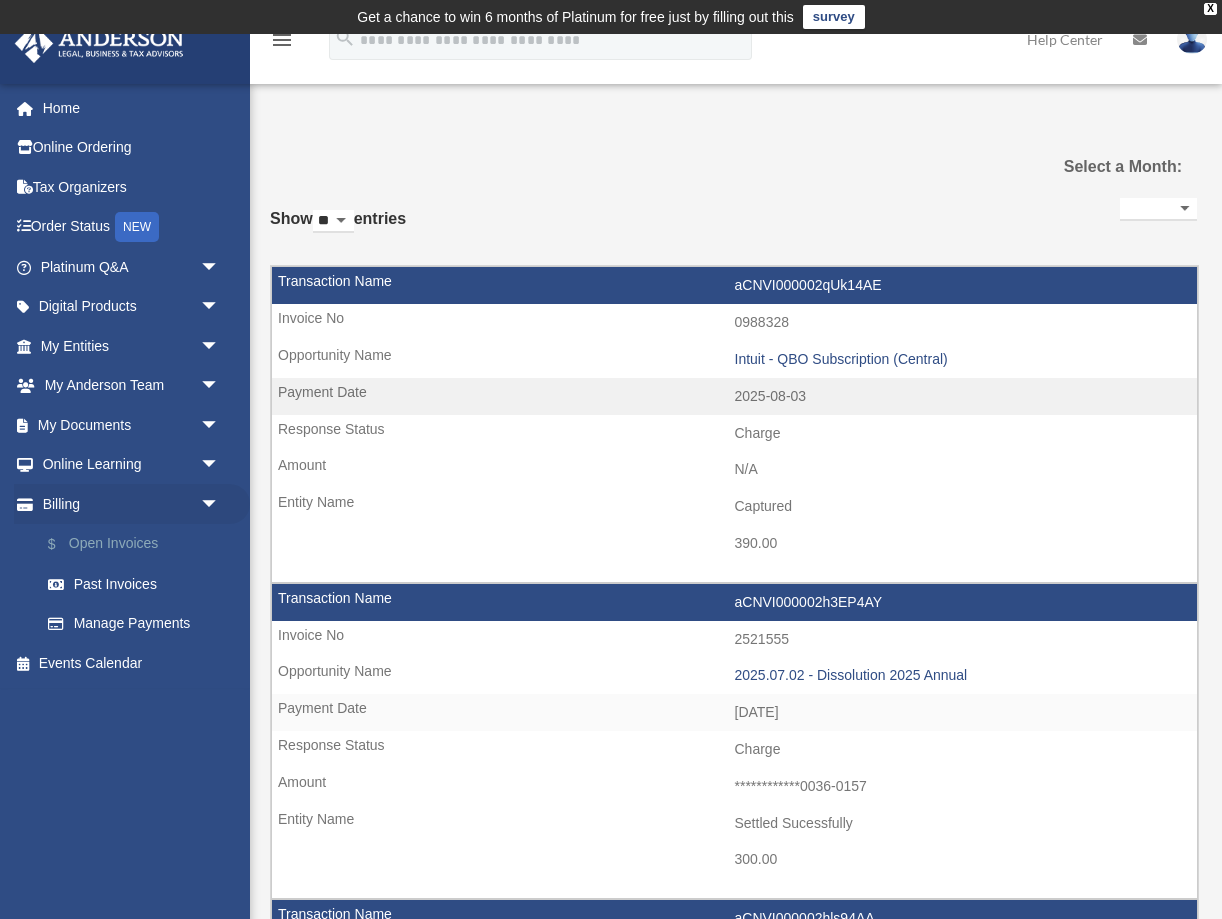 click on "$ Open Invoices" at bounding box center (139, 544) 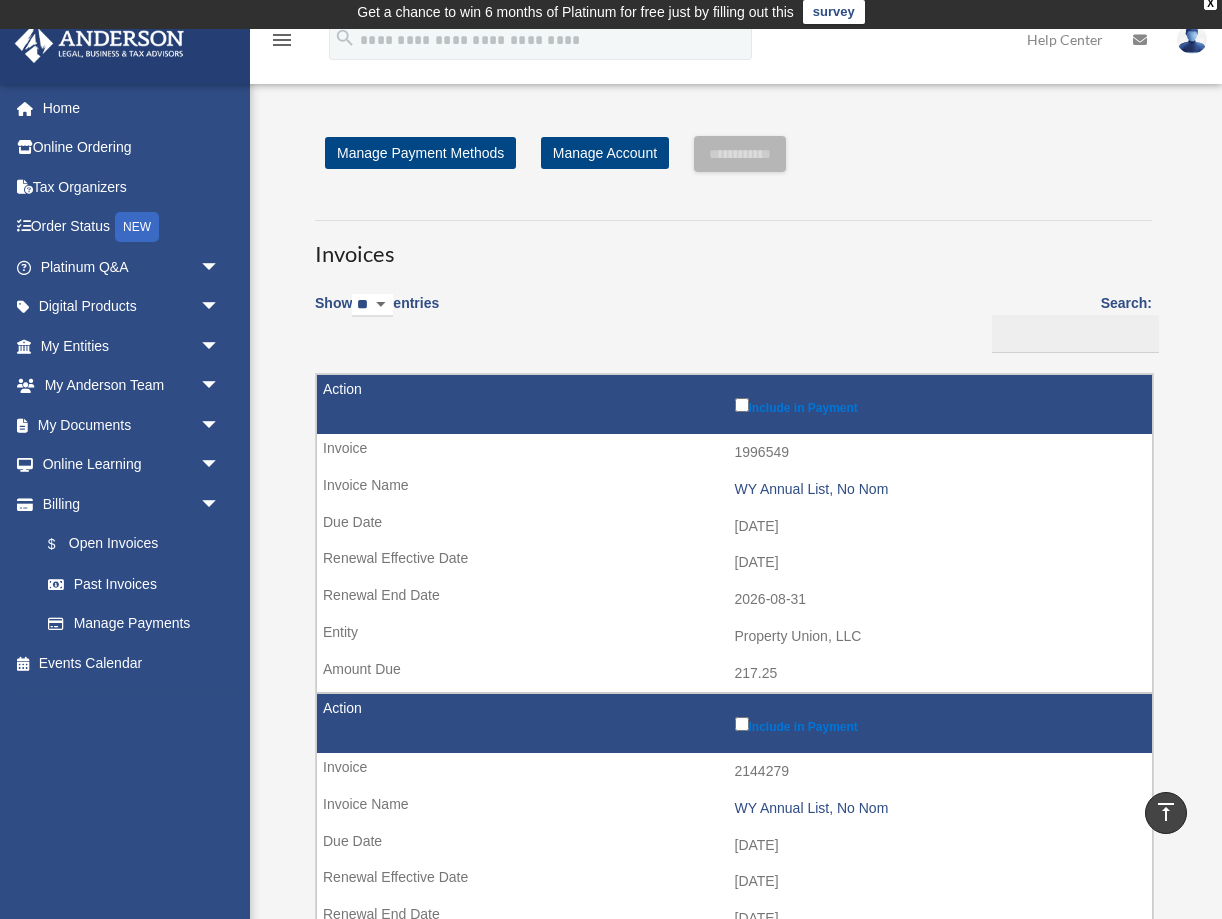 scroll, scrollTop: 0, scrollLeft: 0, axis: both 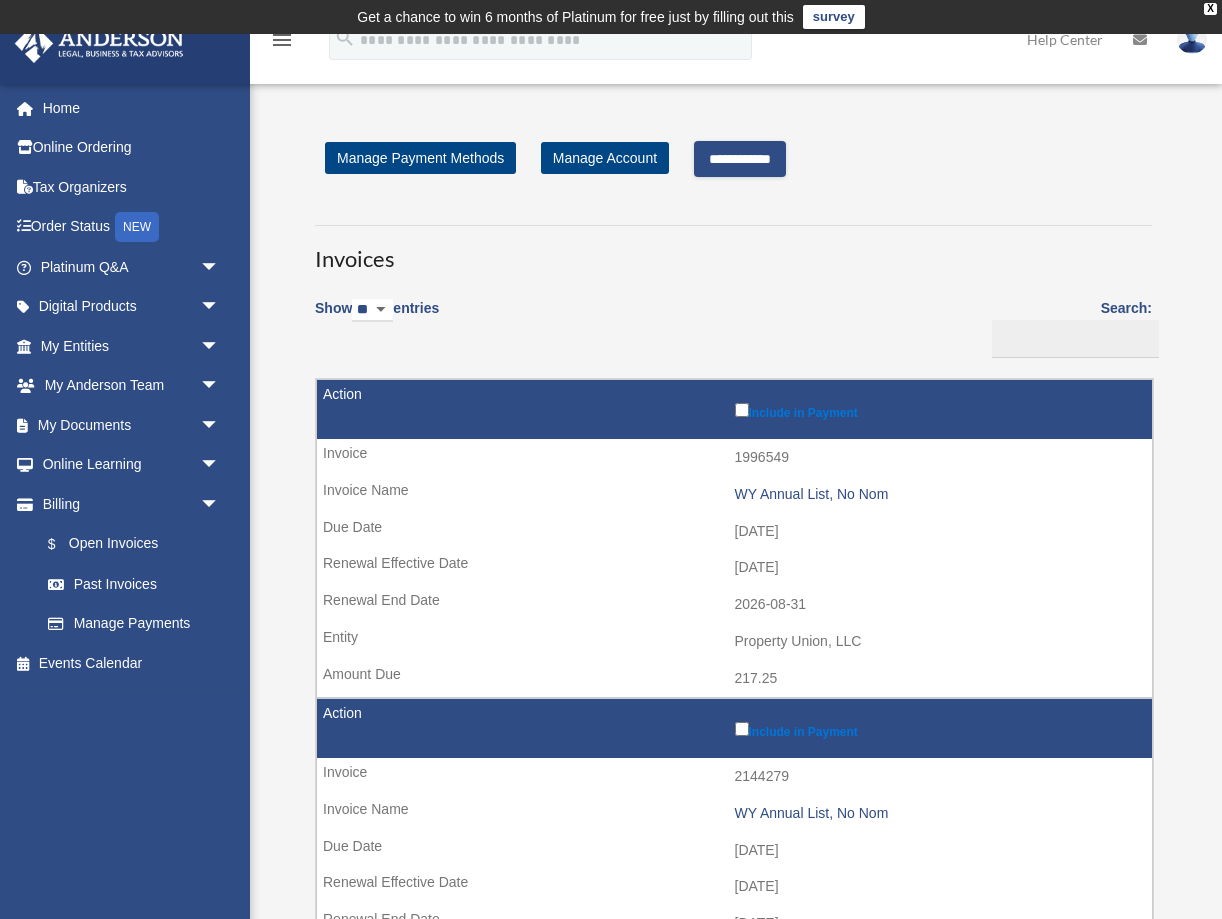 click on "**********" at bounding box center [740, 159] 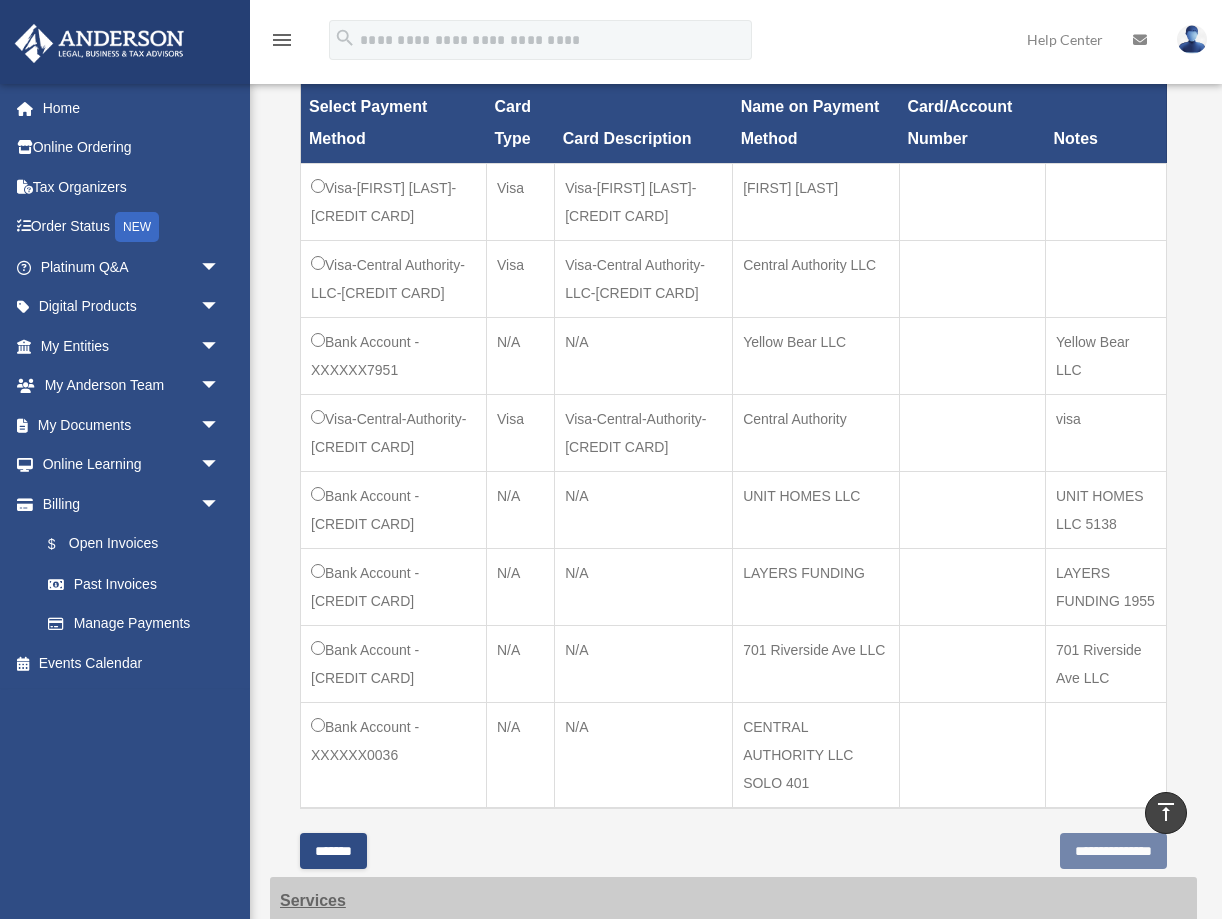 scroll, scrollTop: 599, scrollLeft: 0, axis: vertical 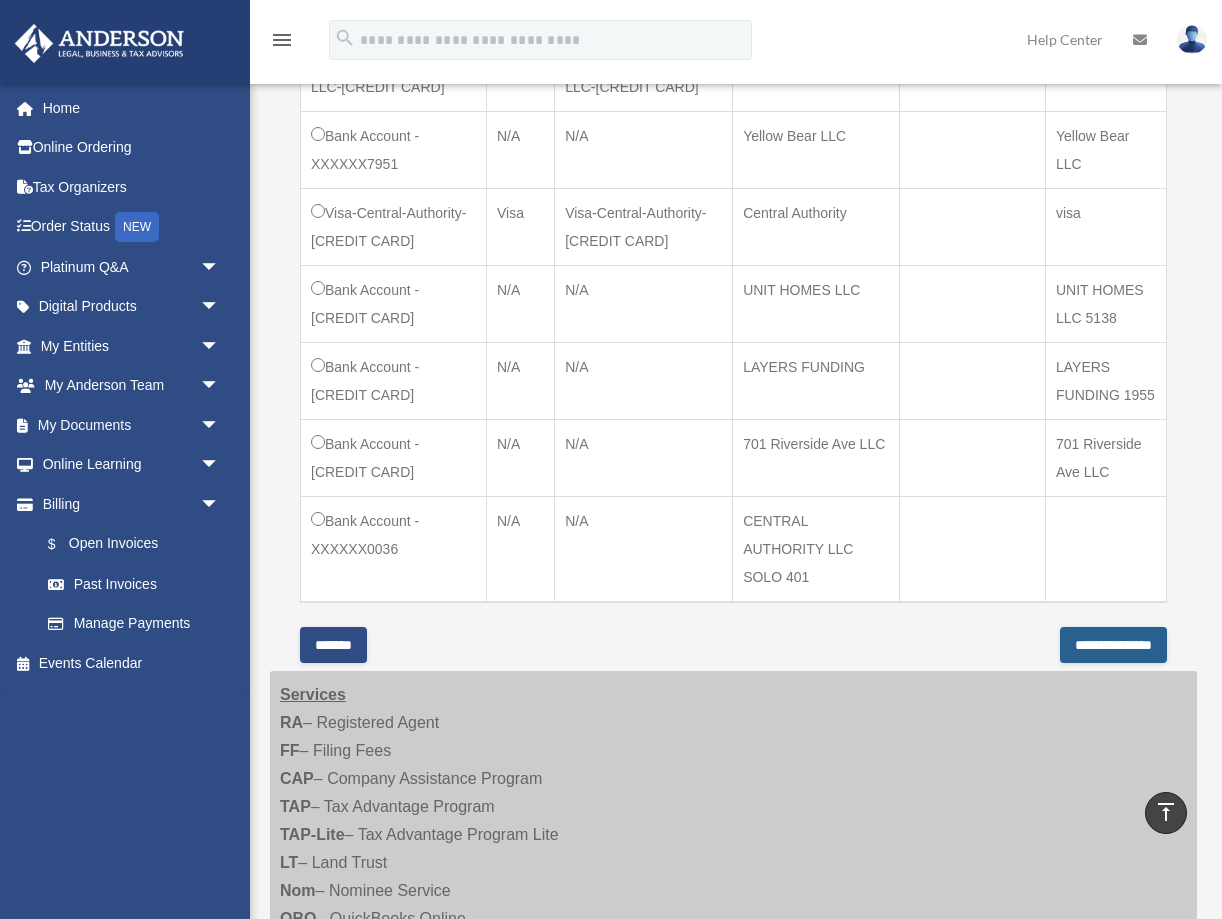 click on "**********" at bounding box center (1113, 645) 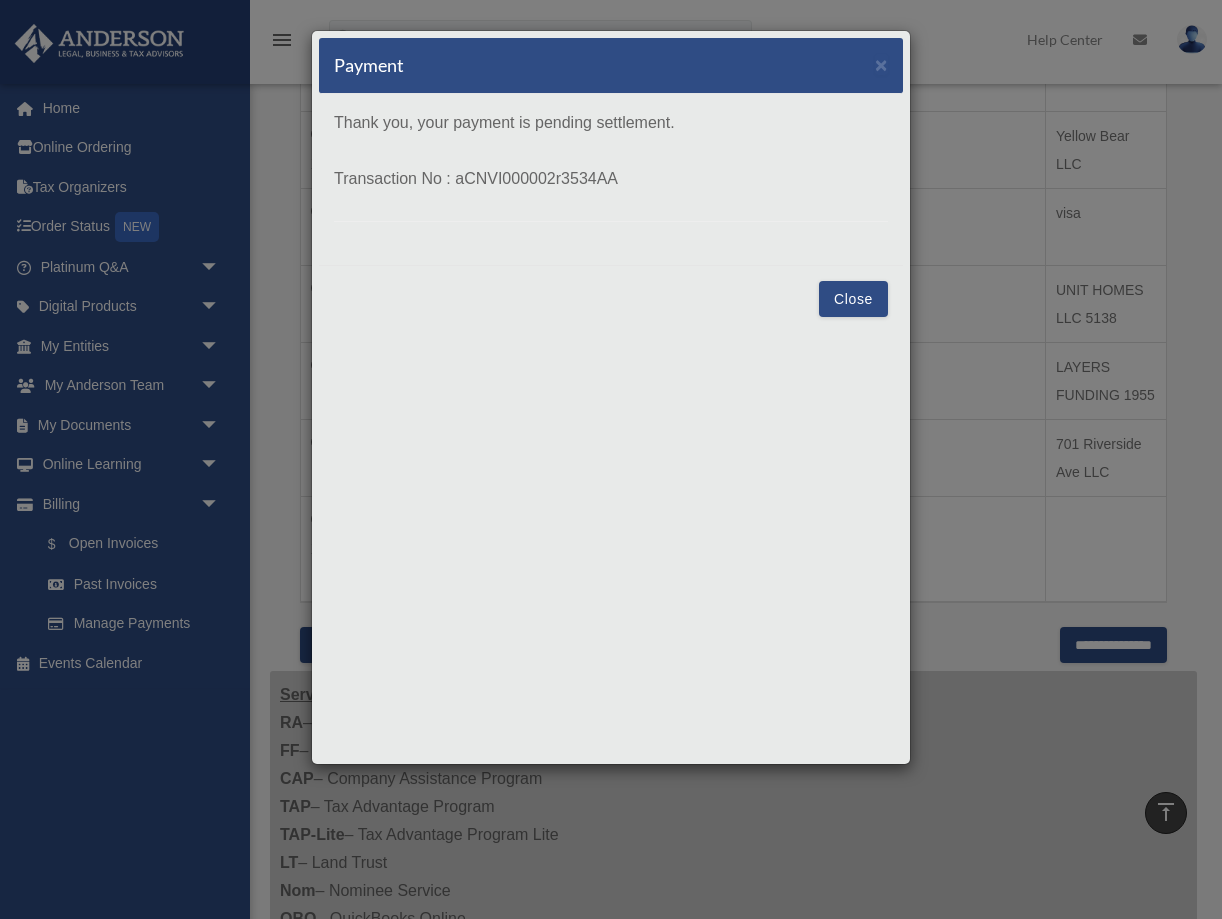 click on "Close" at bounding box center [853, 299] 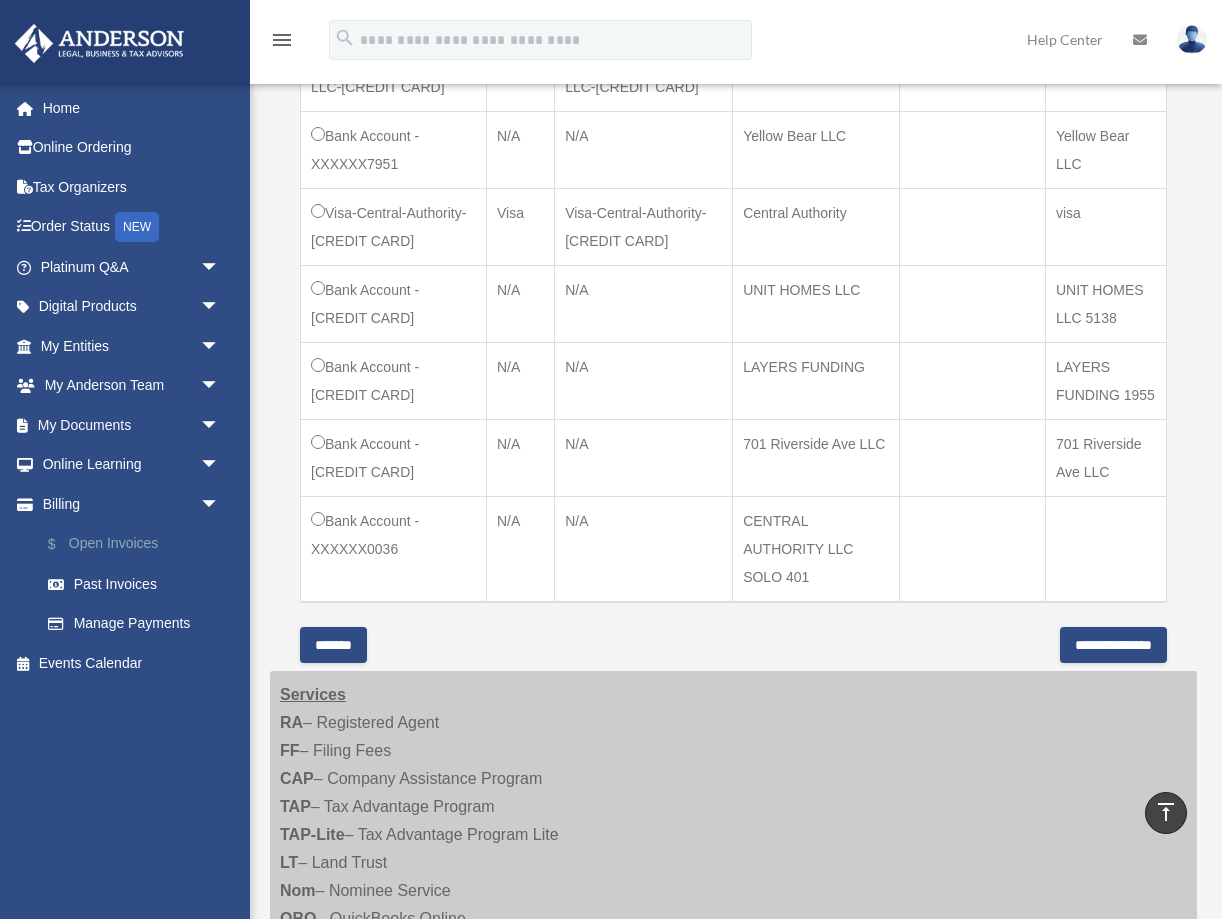 click on "$ Open Invoices" at bounding box center (139, 544) 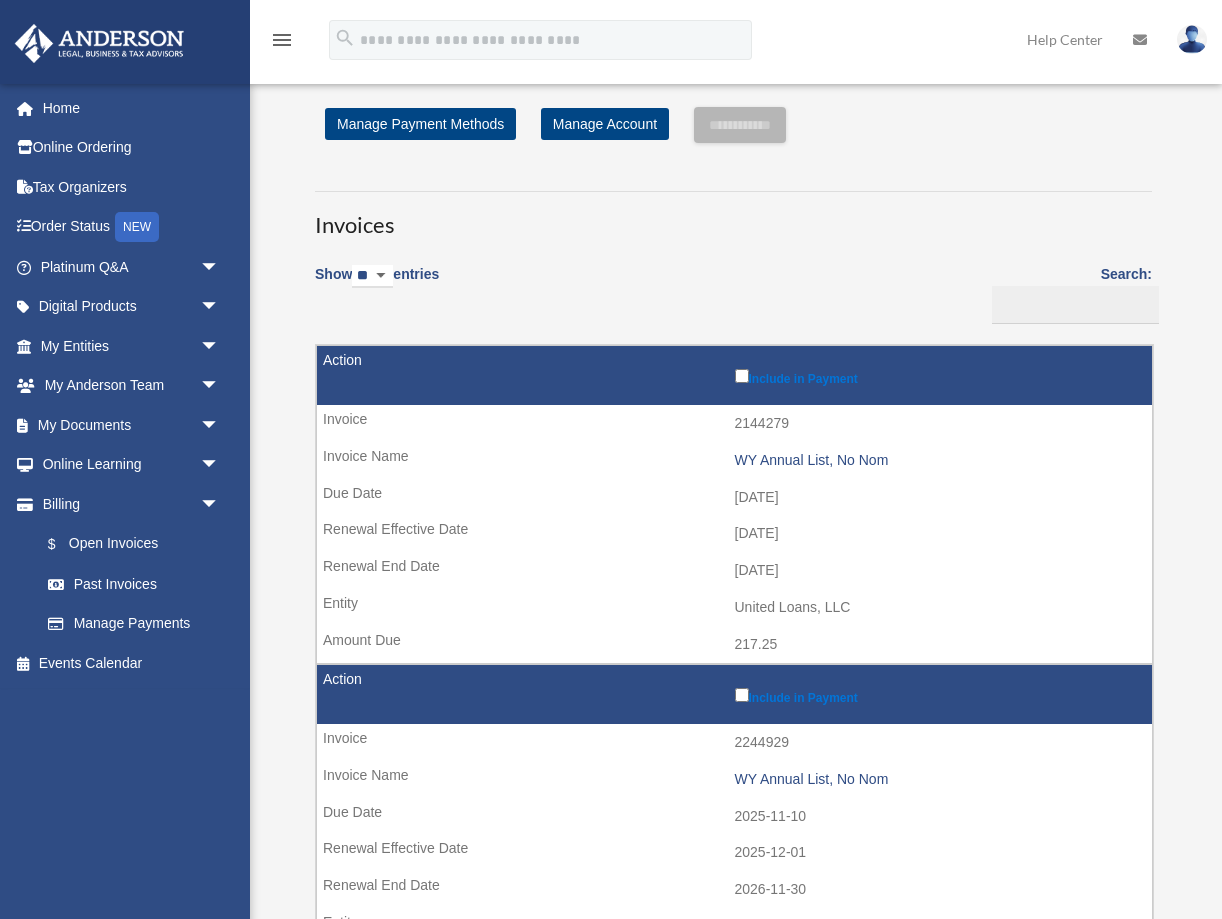 scroll, scrollTop: 0, scrollLeft: 0, axis: both 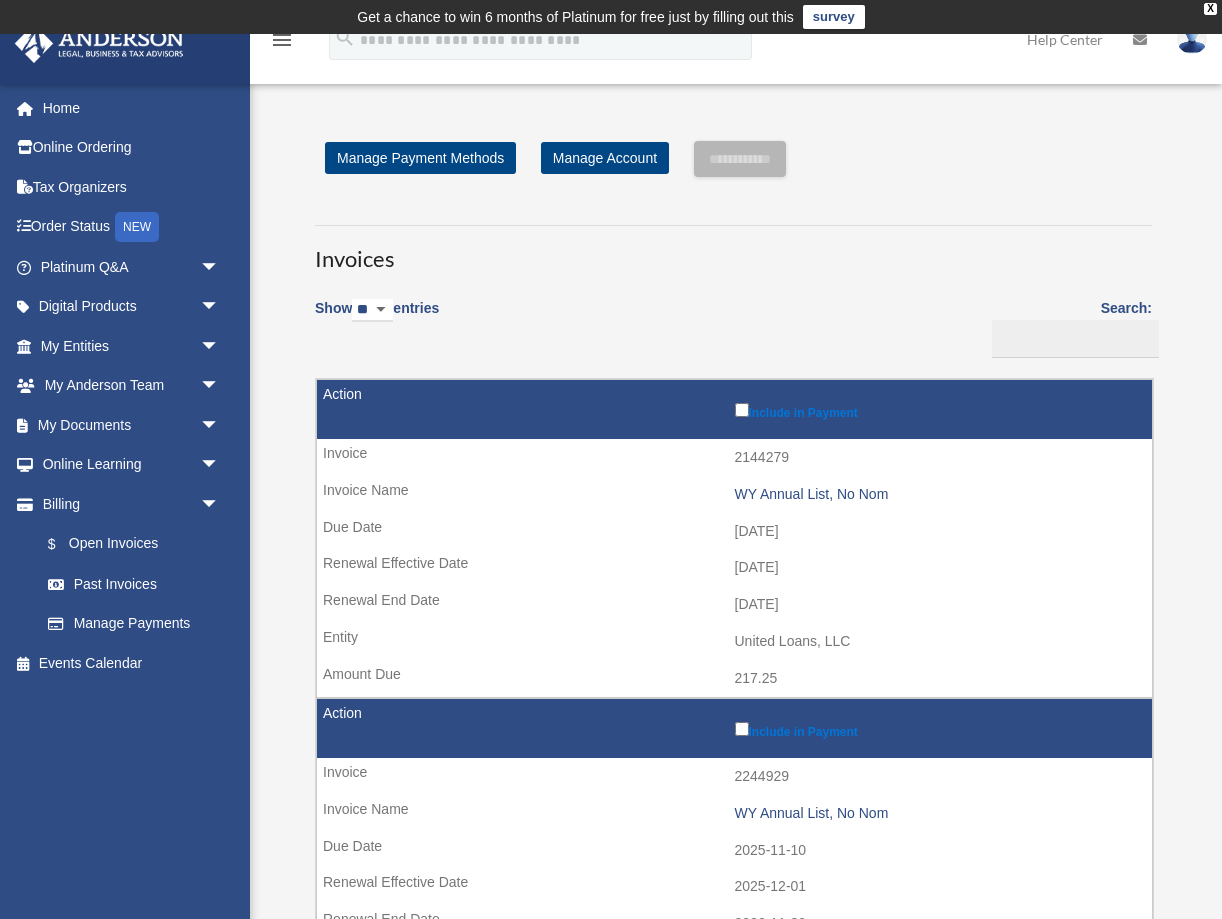 click at bounding box center (1192, 39) 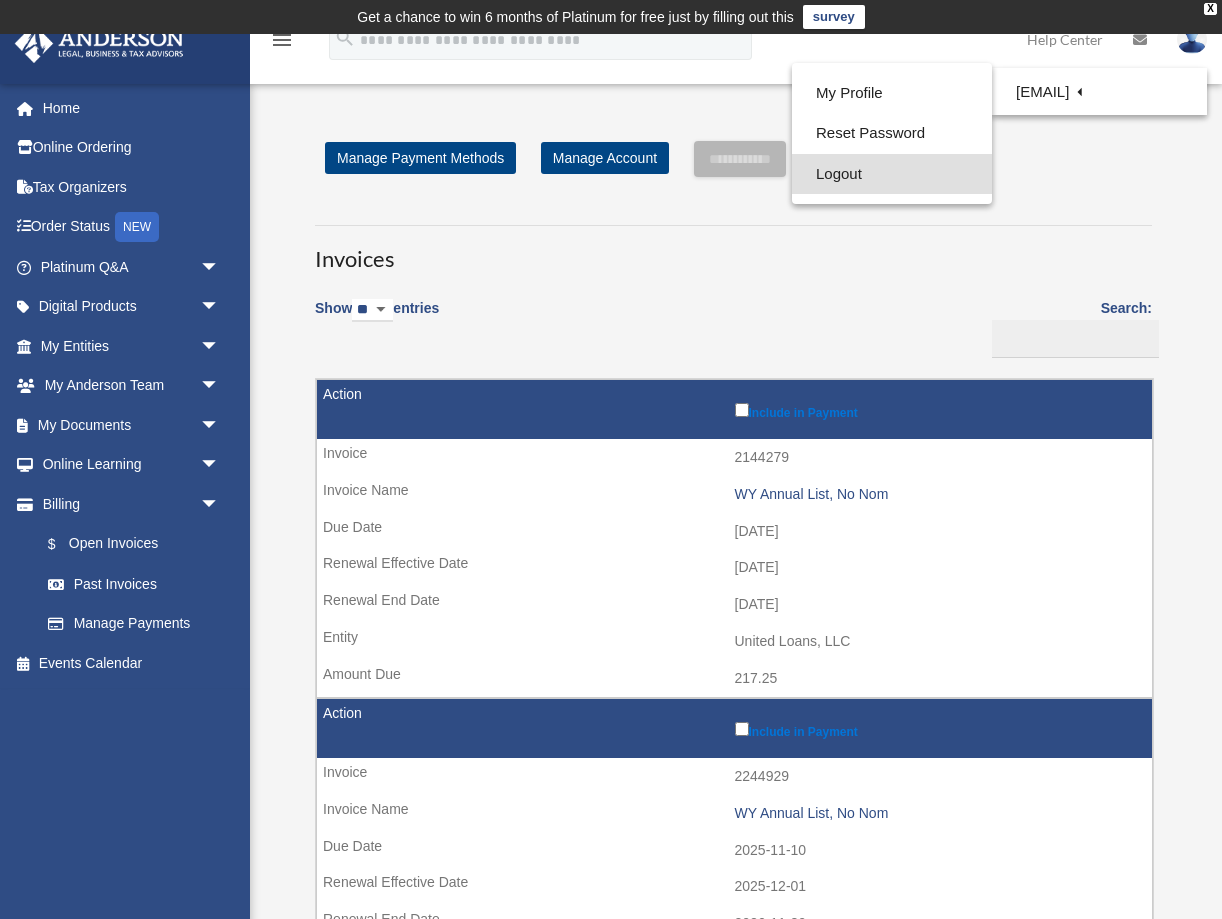 click on "Logout" at bounding box center [892, 174] 